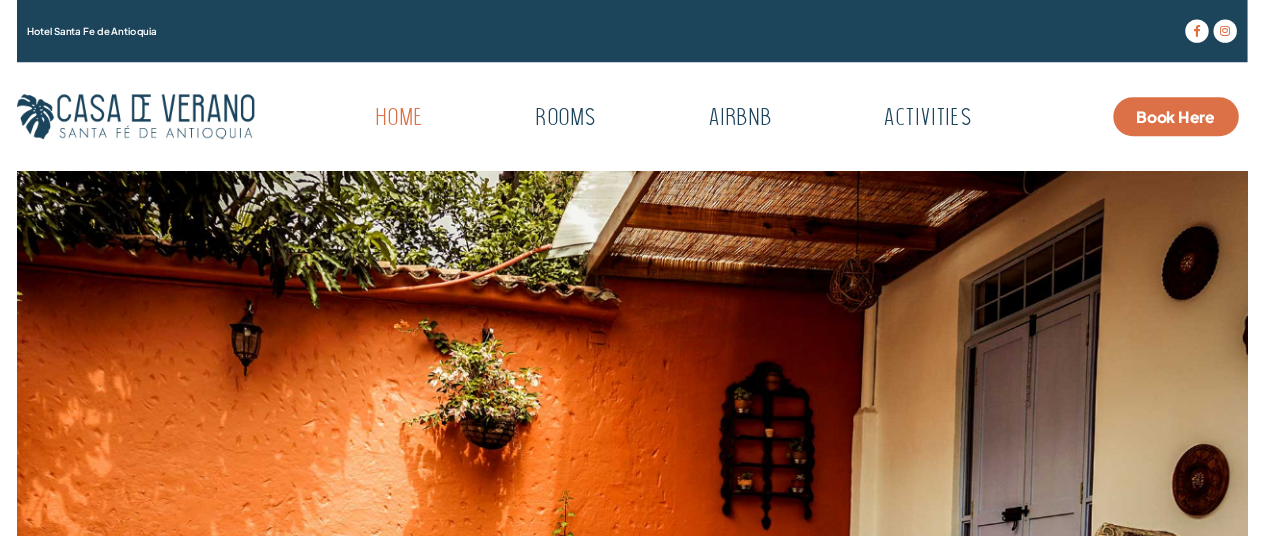 scroll, scrollTop: 0, scrollLeft: 0, axis: both 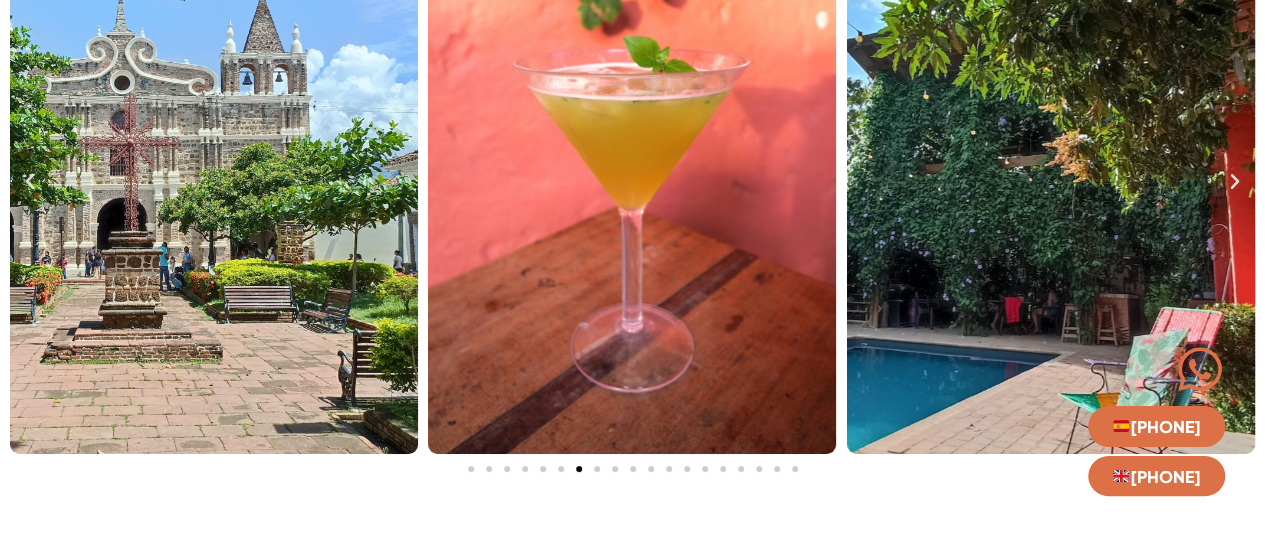 click at bounding box center (1051, 182) 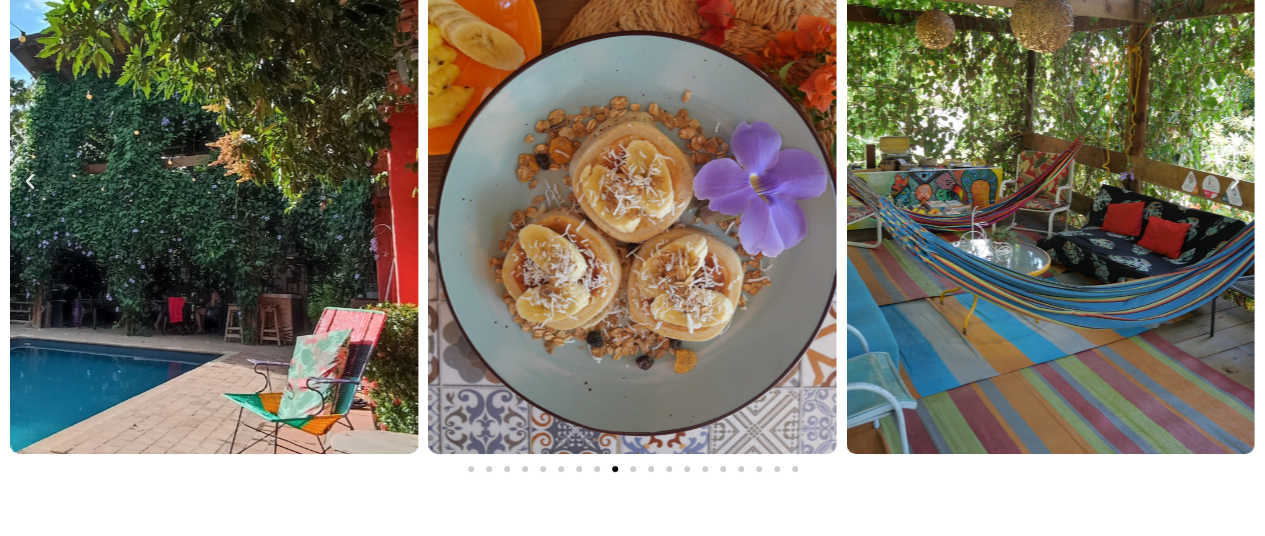 click at bounding box center [1235, 182] 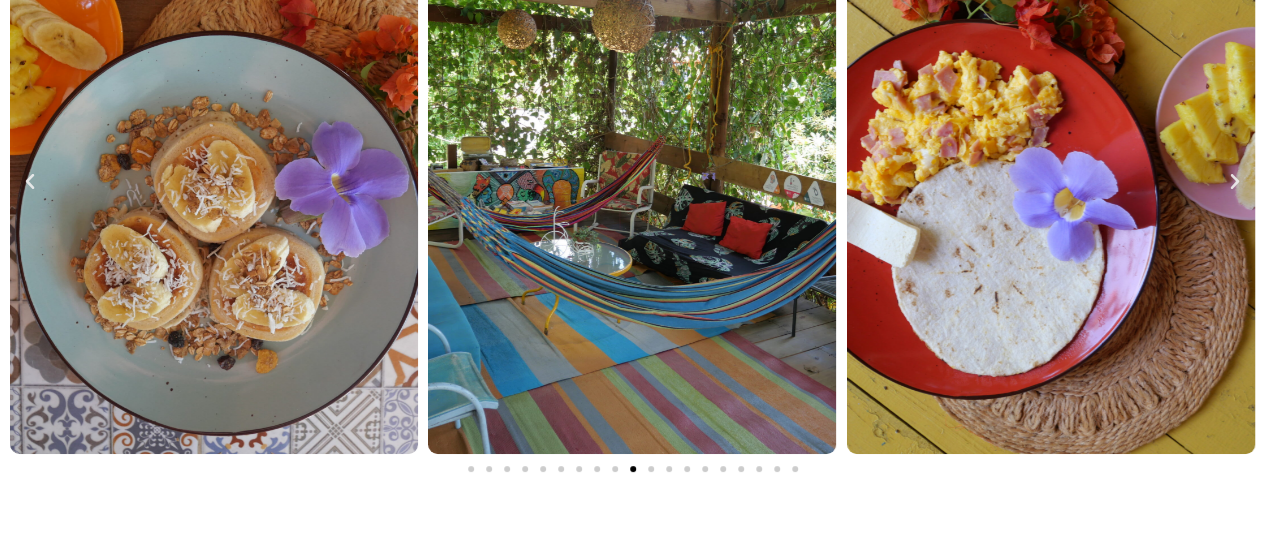 click at bounding box center [1235, 182] 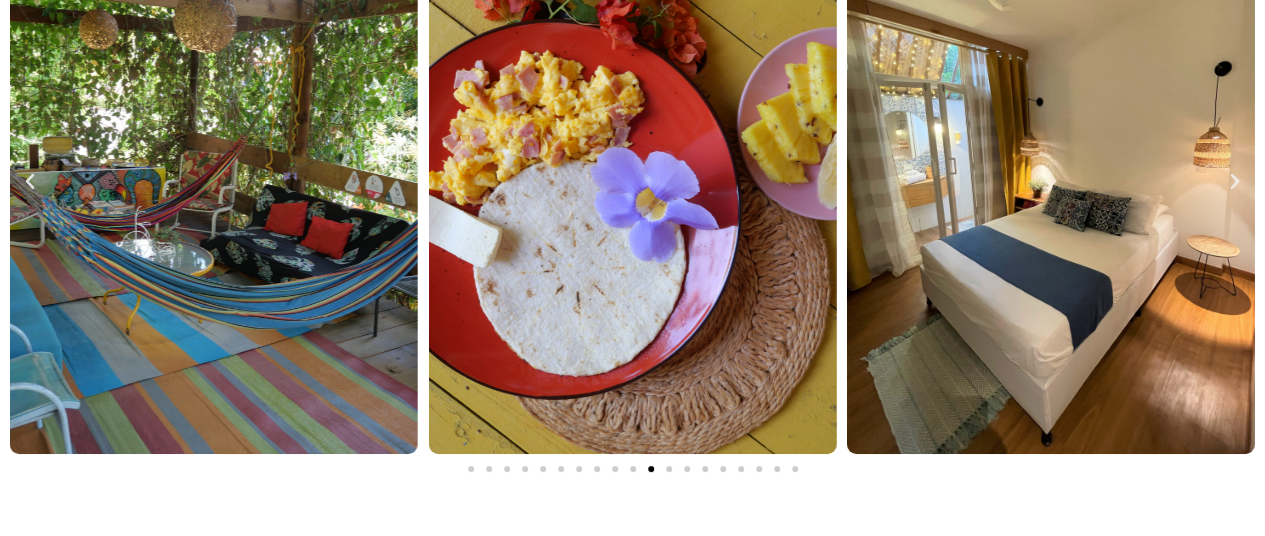 click at bounding box center (1235, 182) 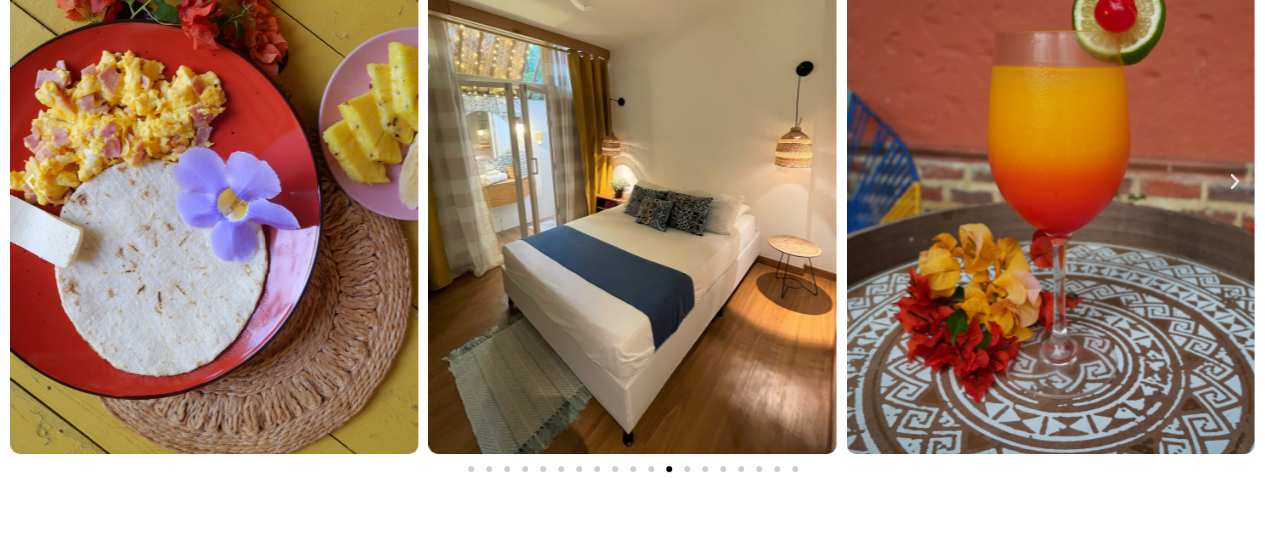 click at bounding box center [1235, 182] 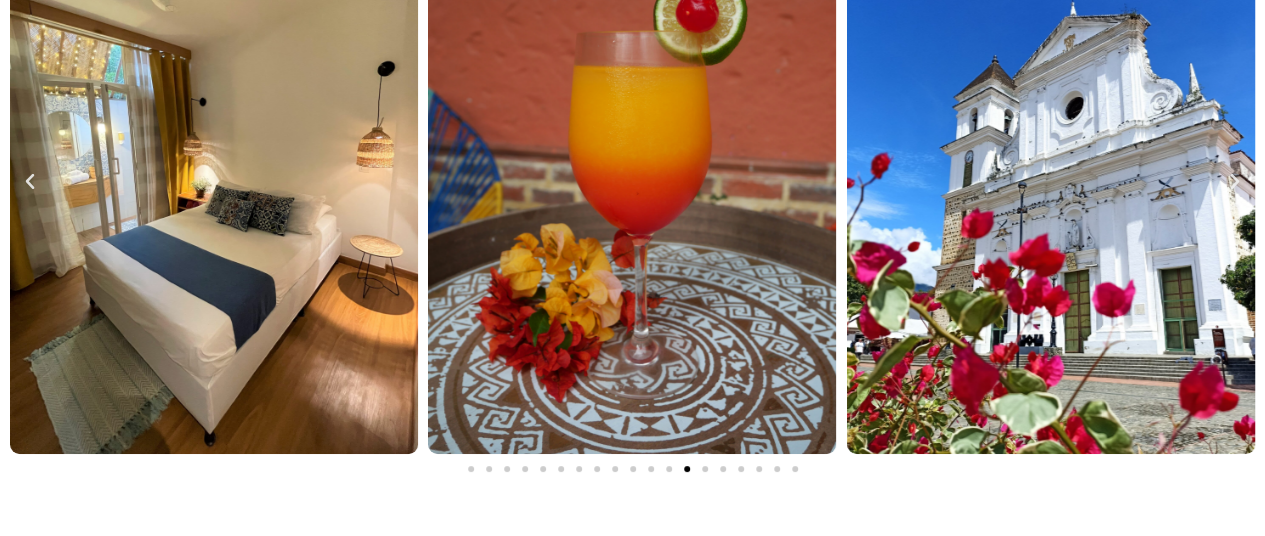 click at bounding box center [1235, 182] 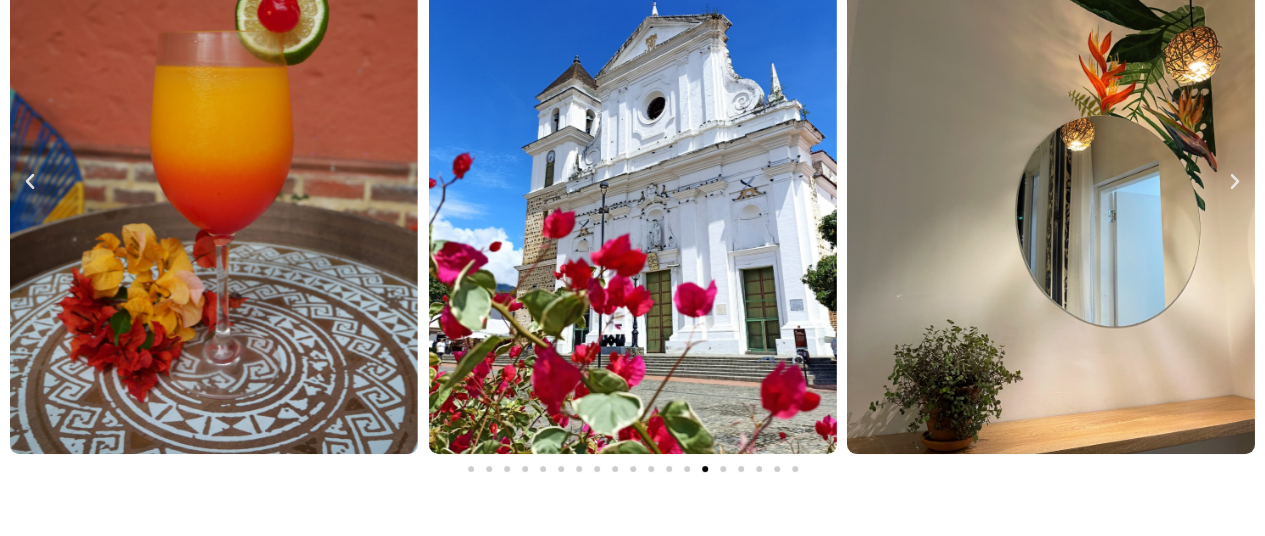 click at bounding box center [1235, 182] 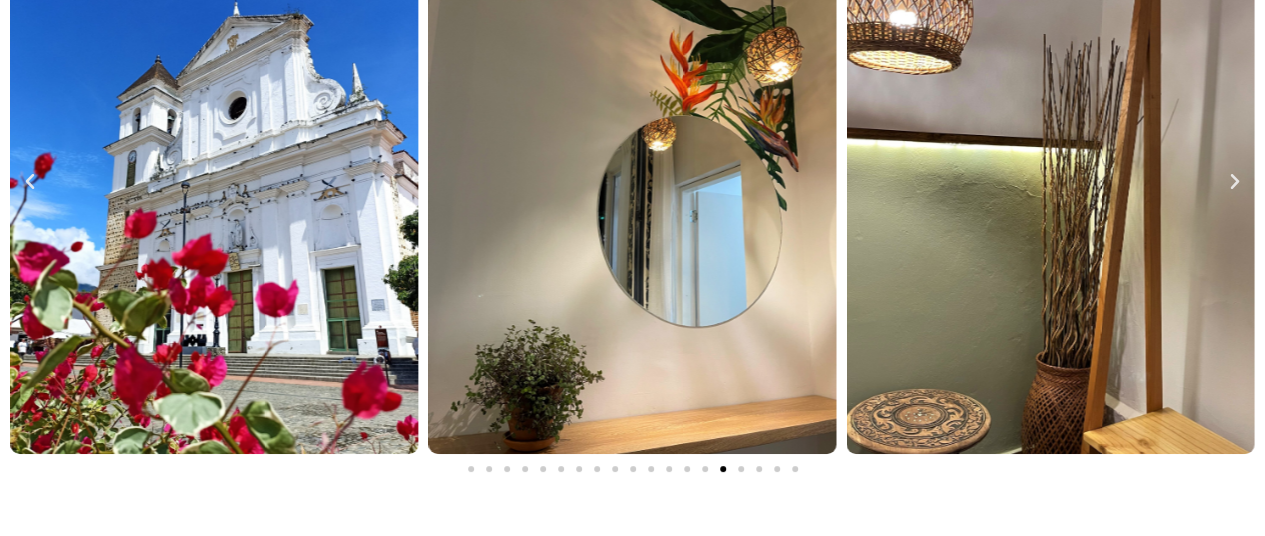click at bounding box center [1235, 182] 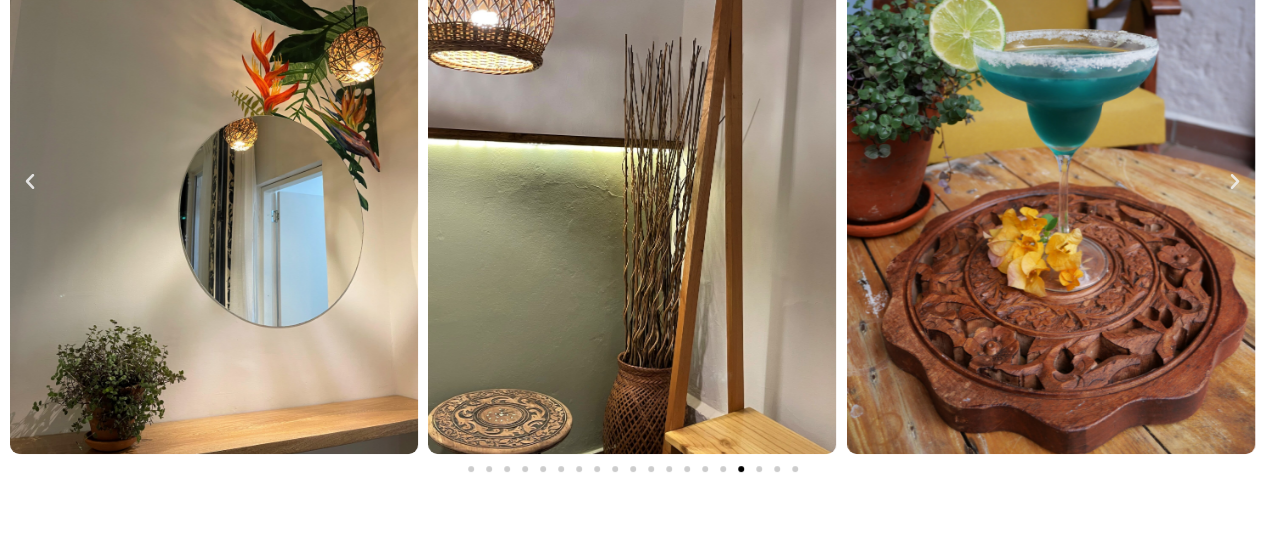 click at bounding box center [1235, 182] 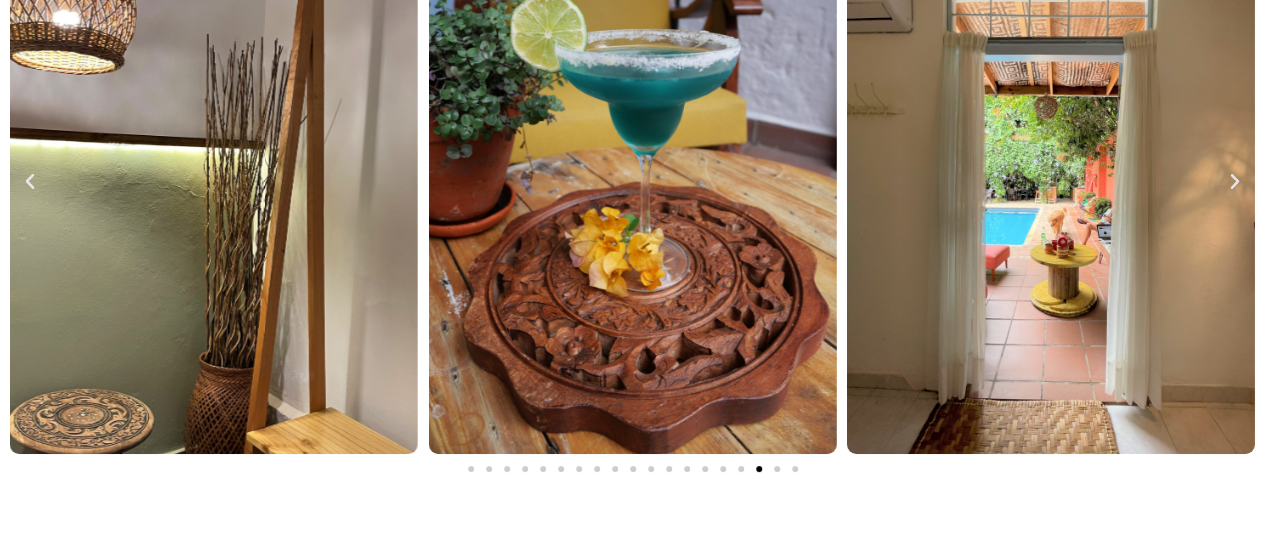 click at bounding box center (1235, 182) 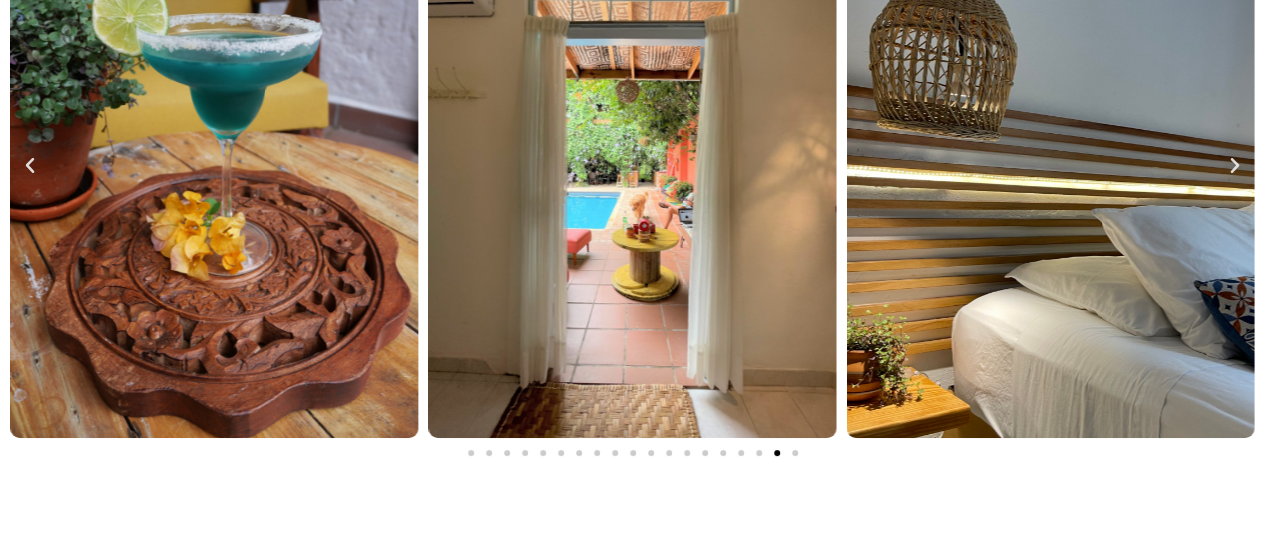 scroll, scrollTop: 3600, scrollLeft: 0, axis: vertical 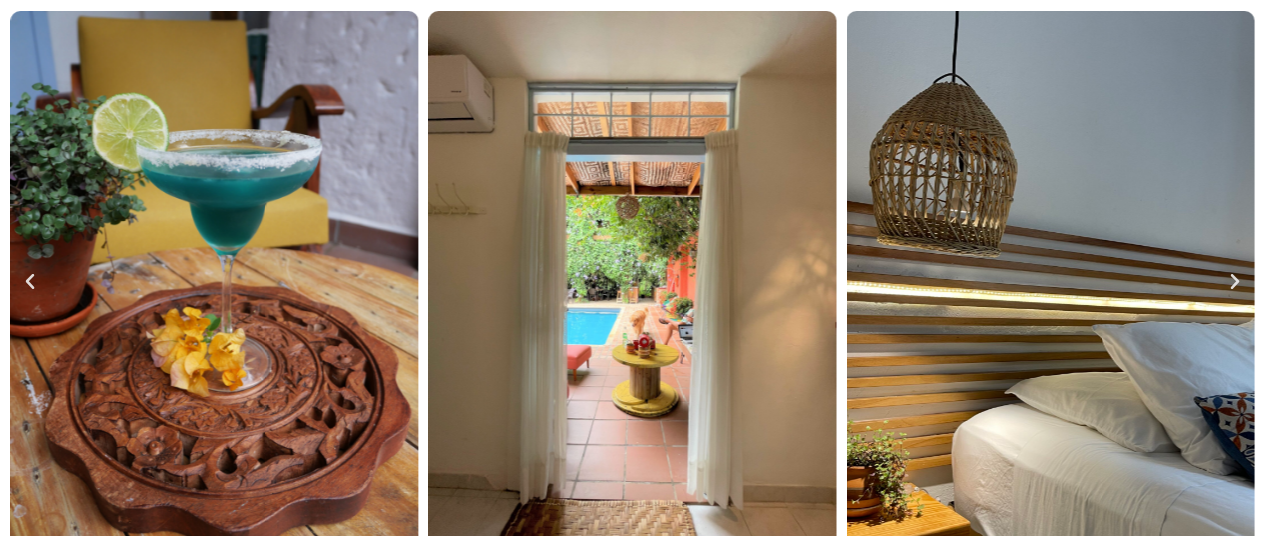click at bounding box center [1051, 282] 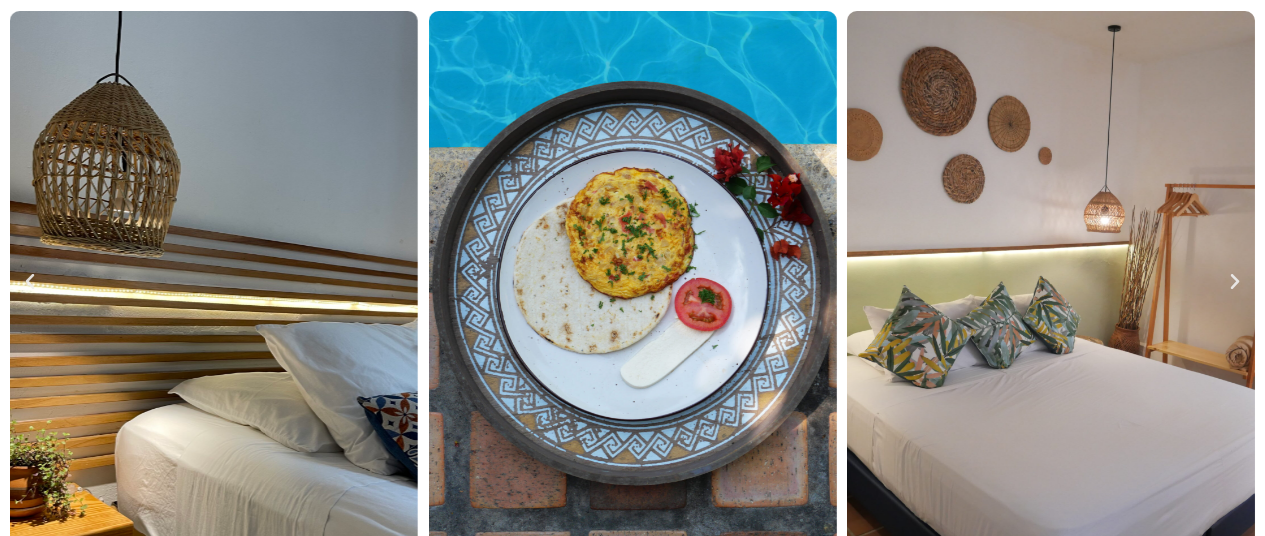 click at bounding box center [1235, 282] 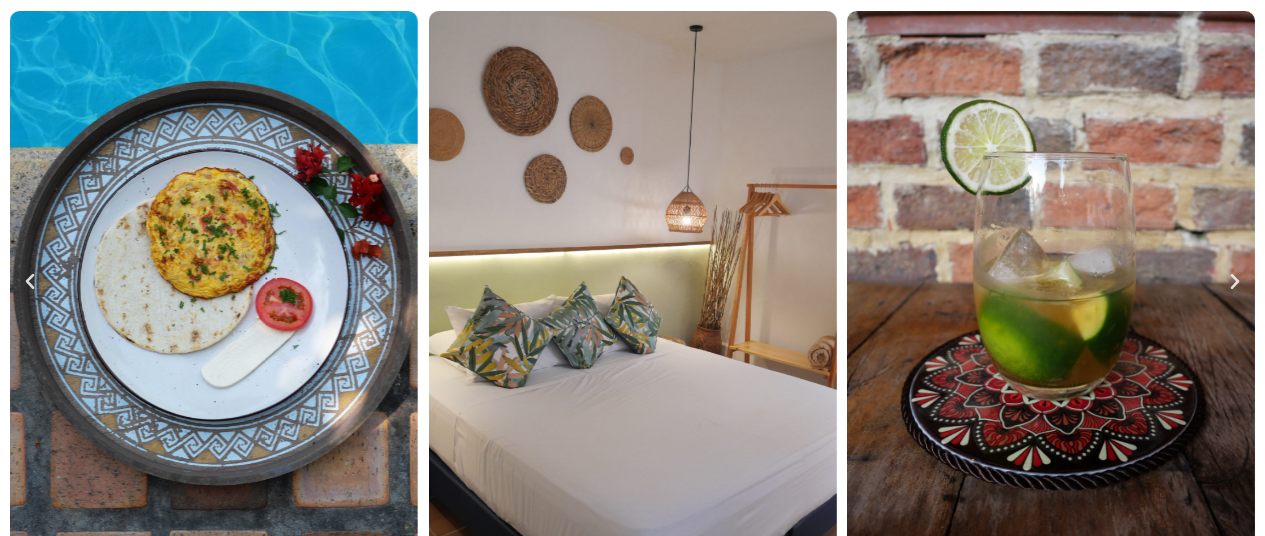 click at bounding box center [1235, 282] 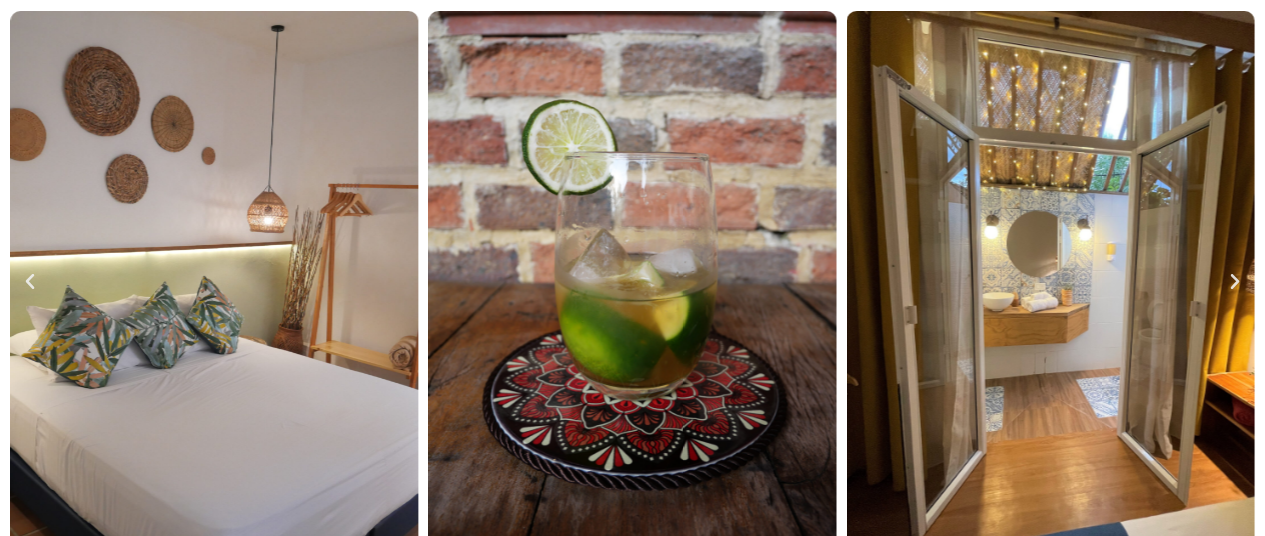 click at bounding box center (1235, 282) 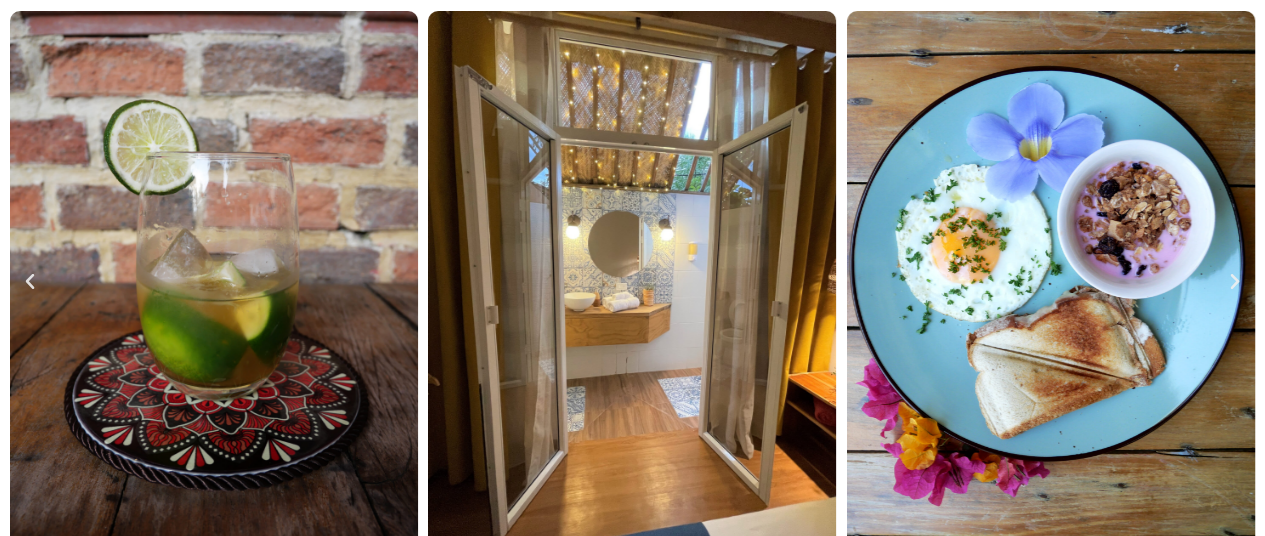 click at bounding box center [1235, 282] 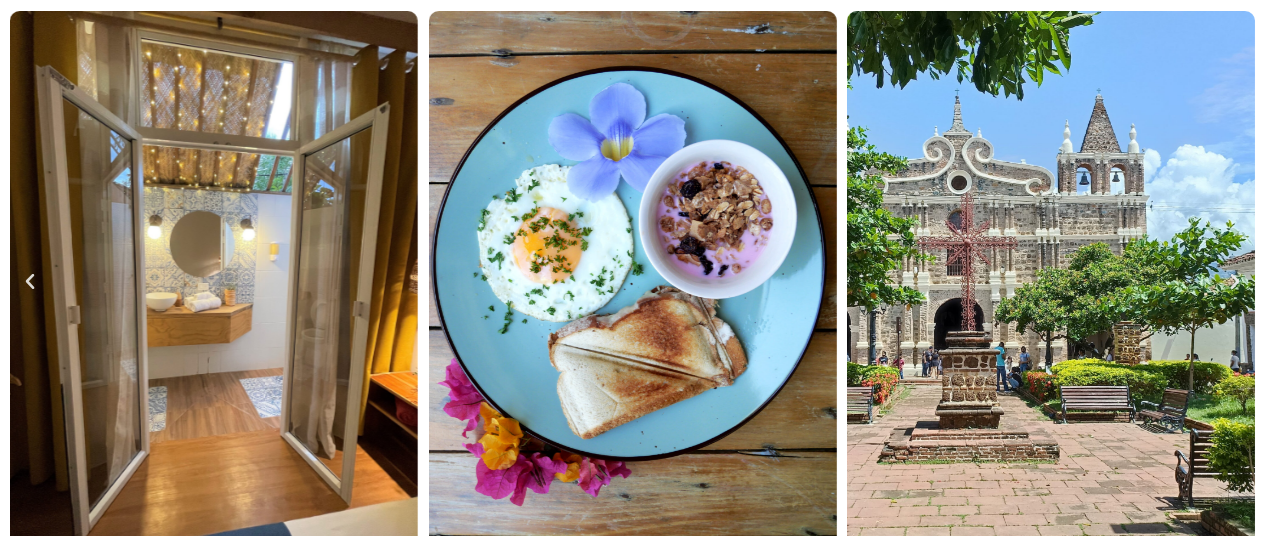 click at bounding box center (214, 282) 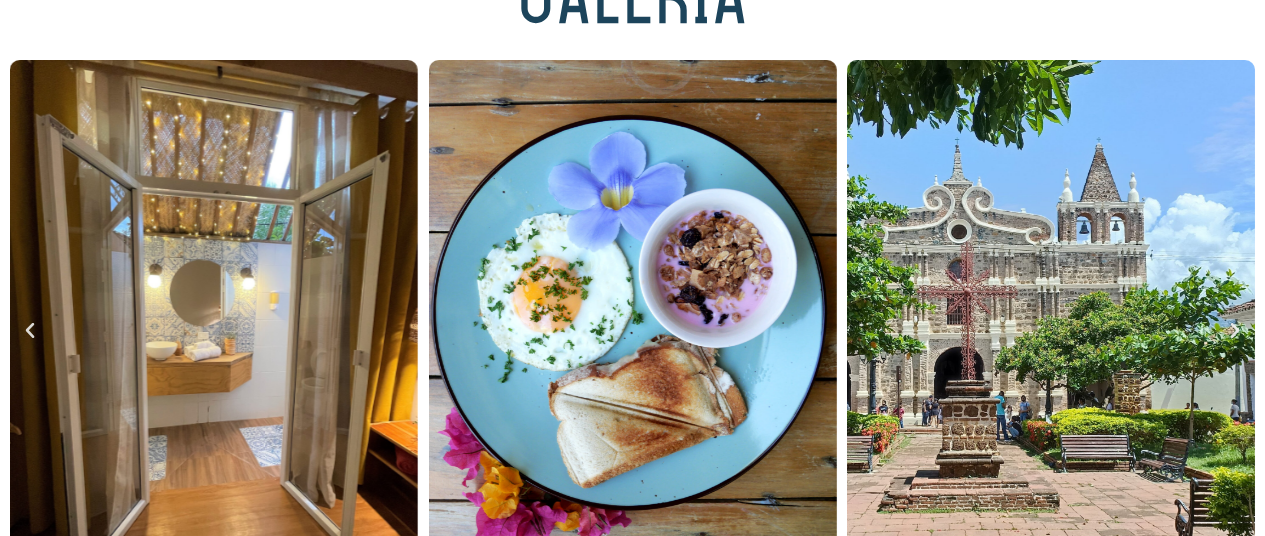 scroll, scrollTop: 3600, scrollLeft: 0, axis: vertical 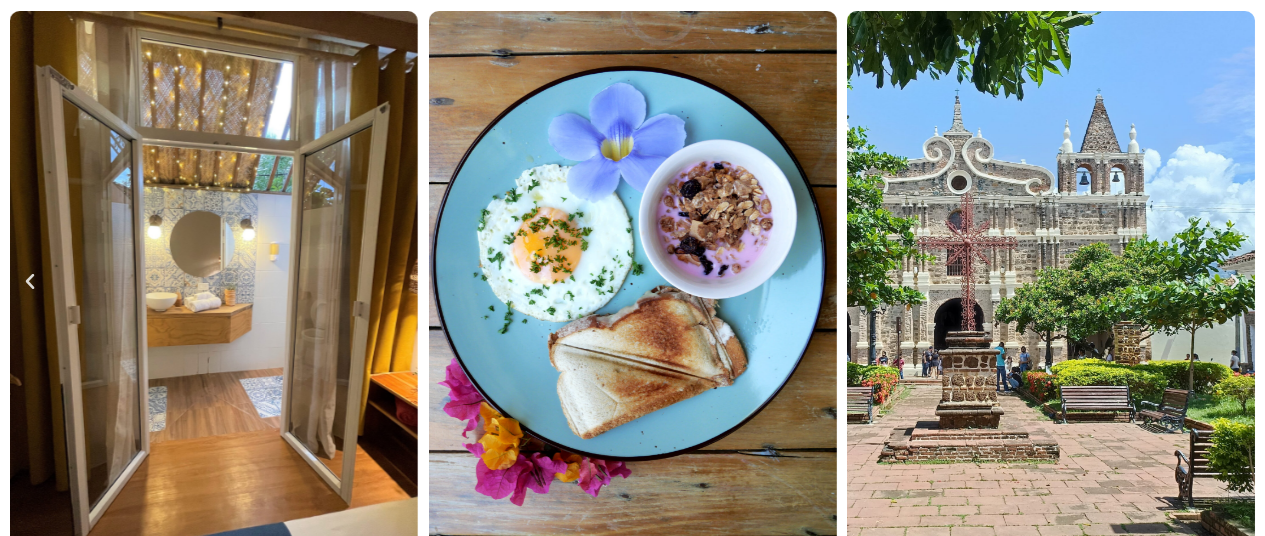 click at bounding box center [1235, 282] 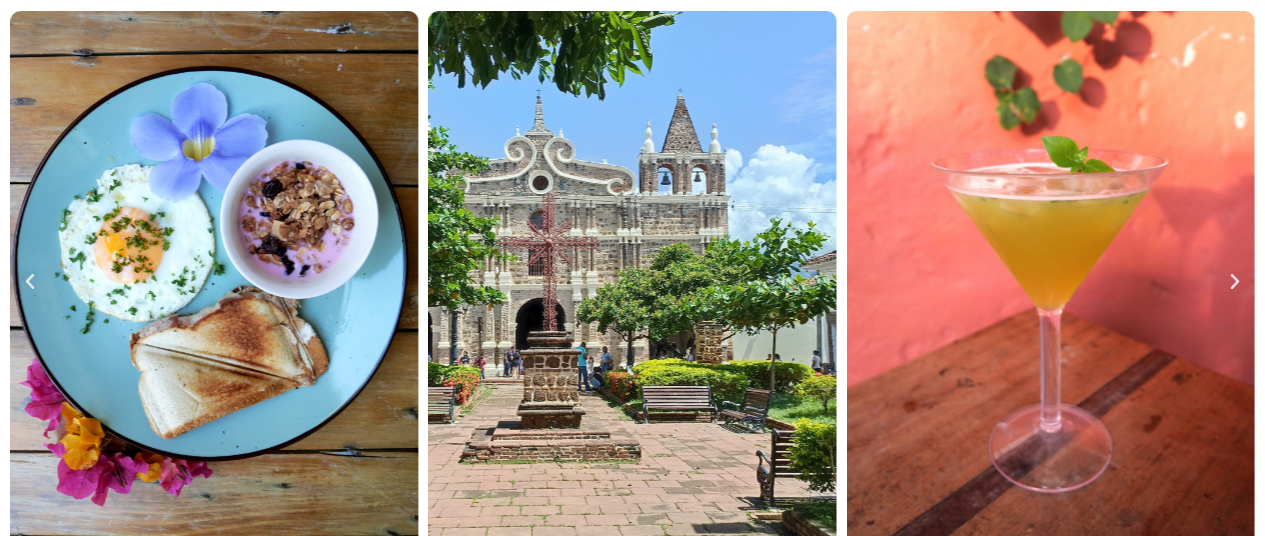 click at bounding box center (1235, 282) 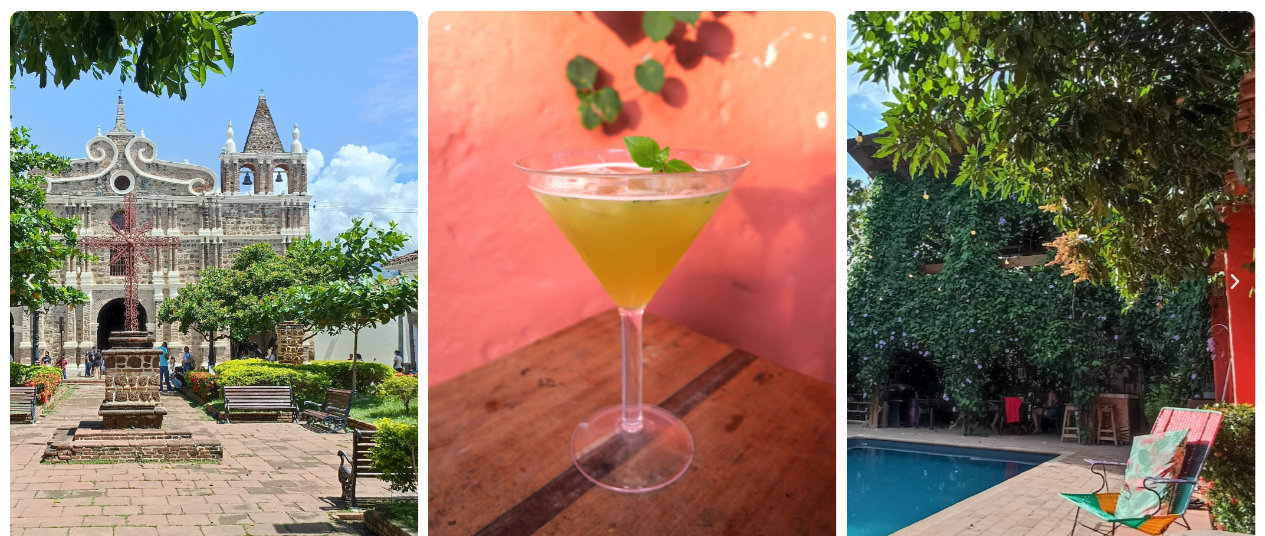 click at bounding box center (1235, 282) 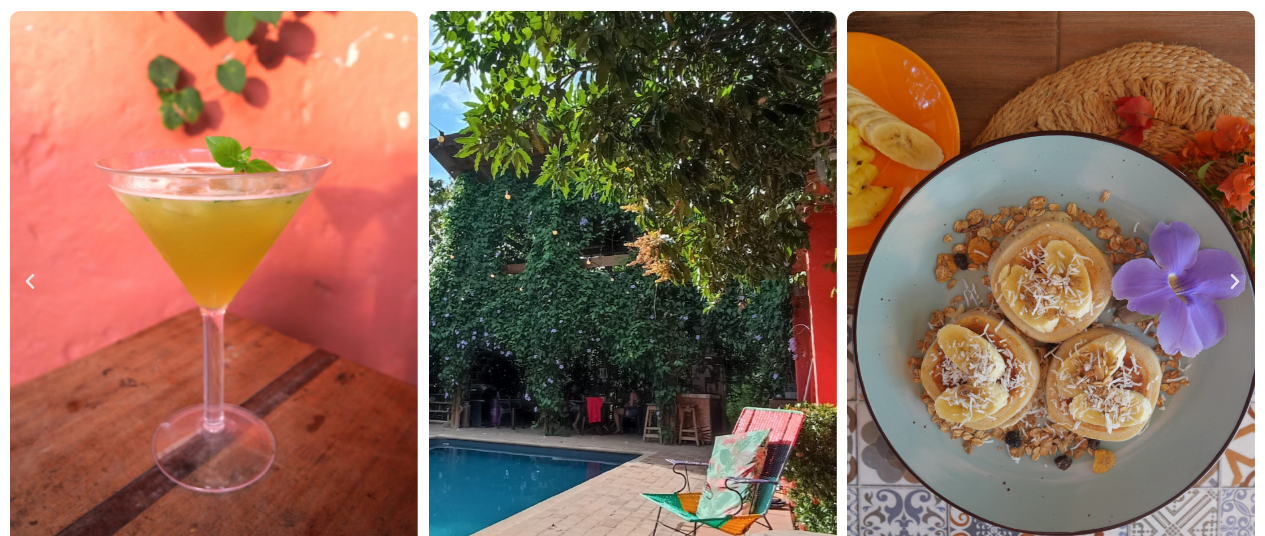 click at bounding box center (1235, 282) 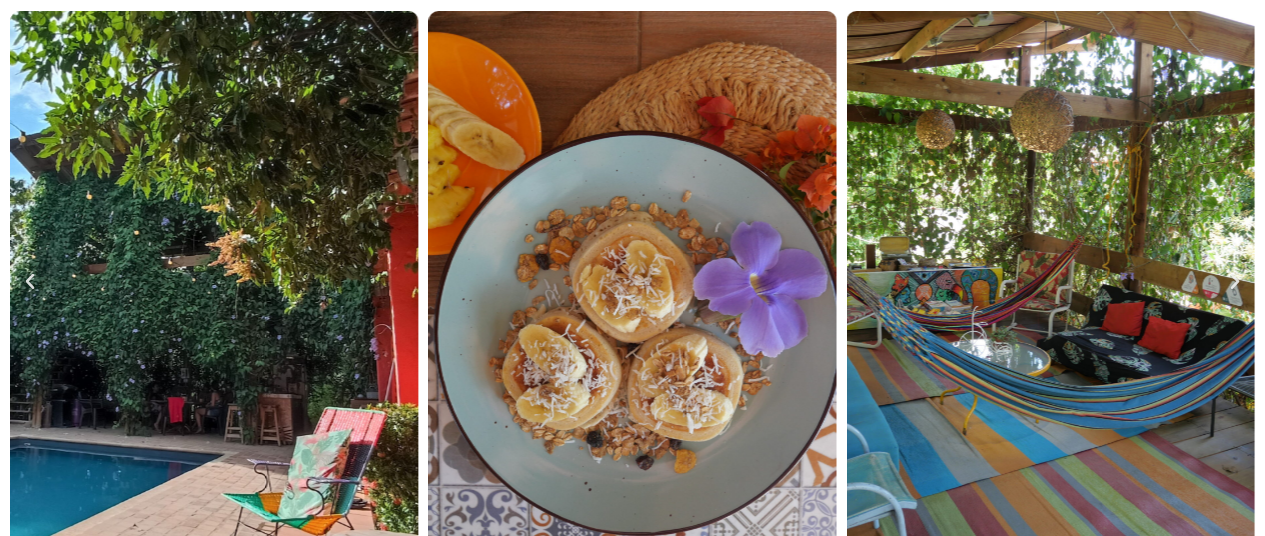 click at bounding box center [1235, 282] 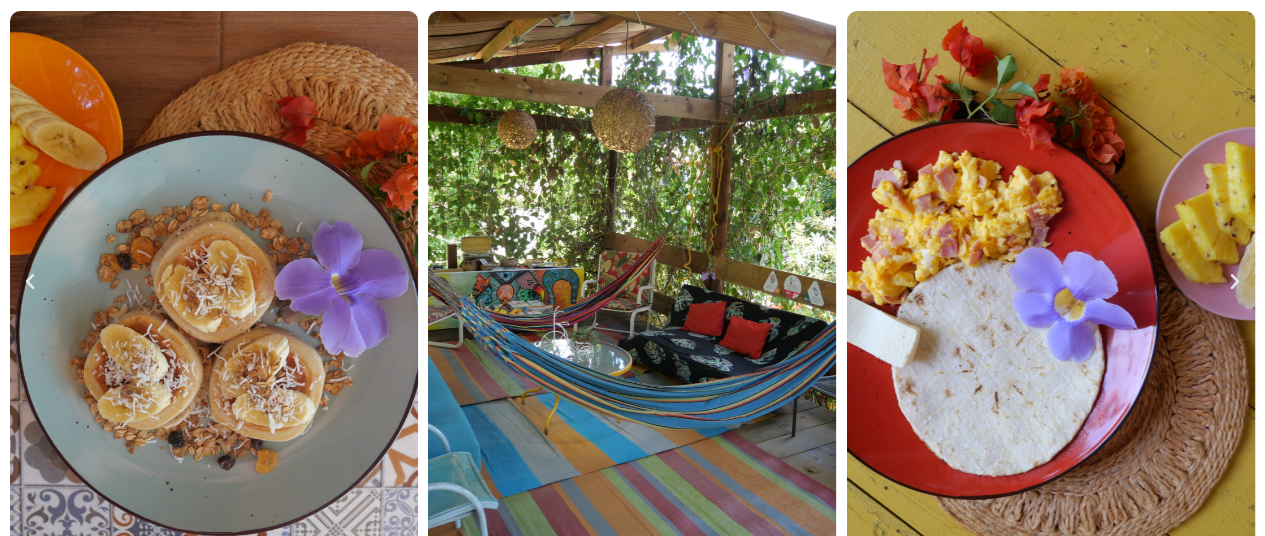 click at bounding box center (1235, 282) 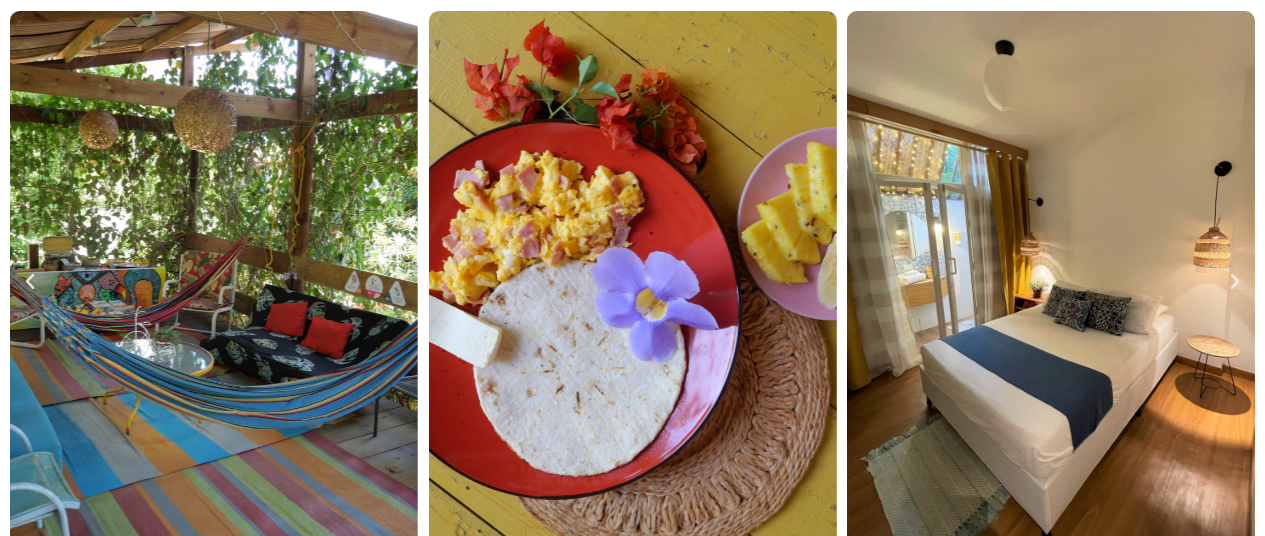 click at bounding box center [1235, 282] 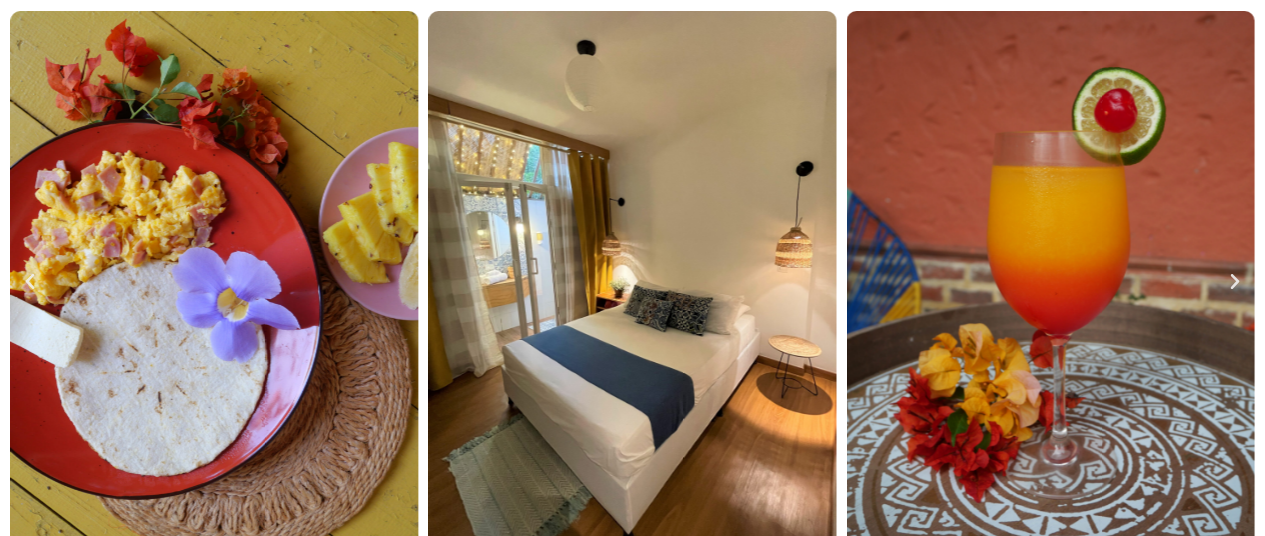 click at bounding box center (1235, 282) 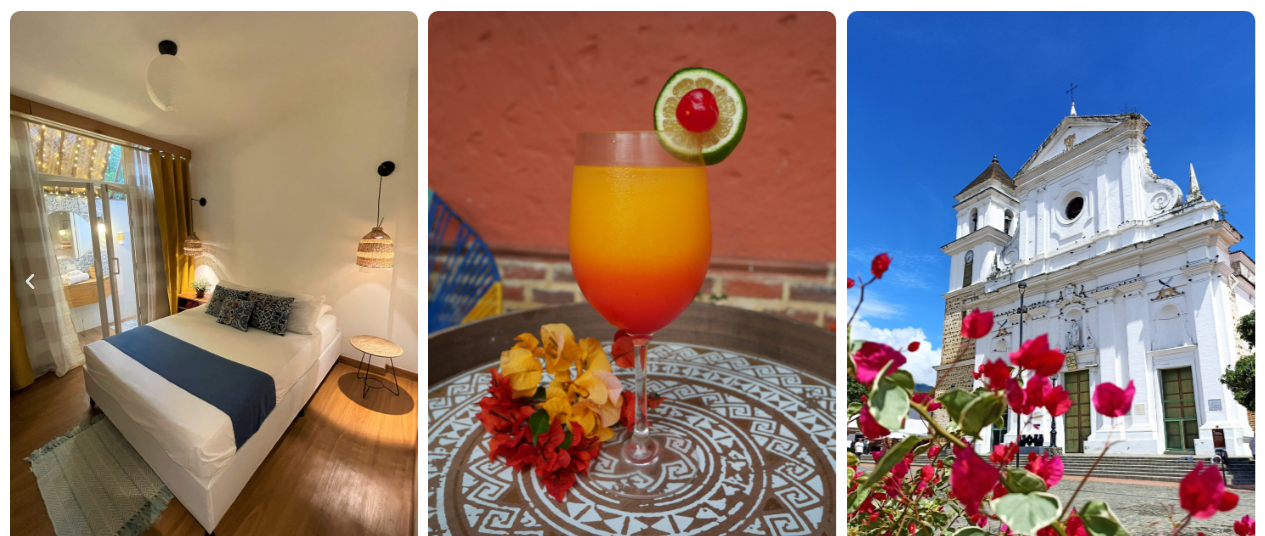 click at bounding box center (1235, 282) 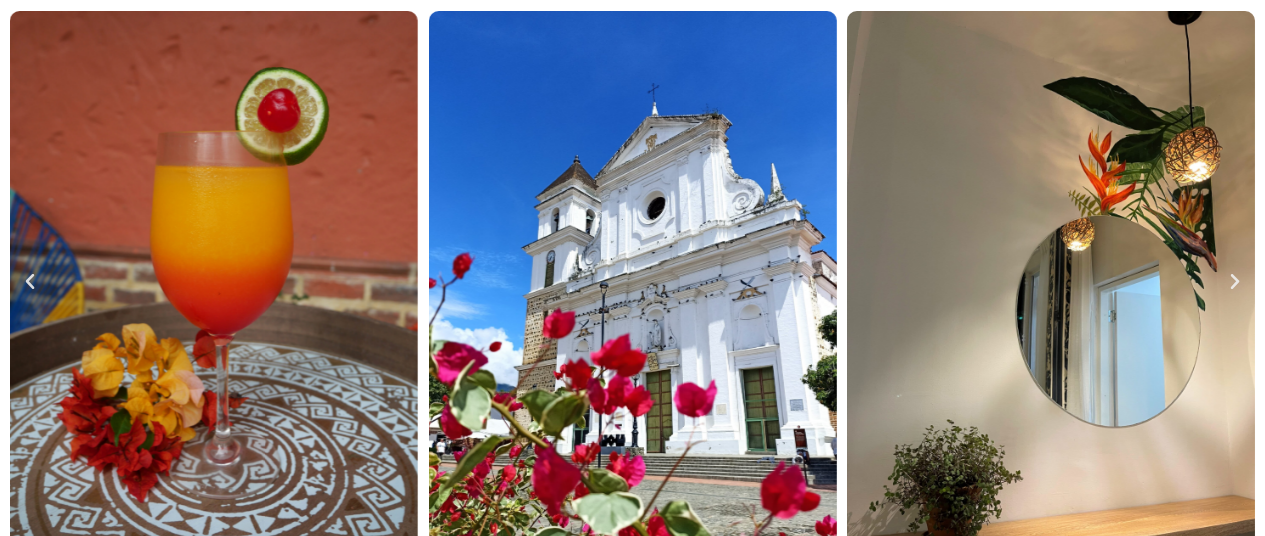 click at bounding box center (1235, 282) 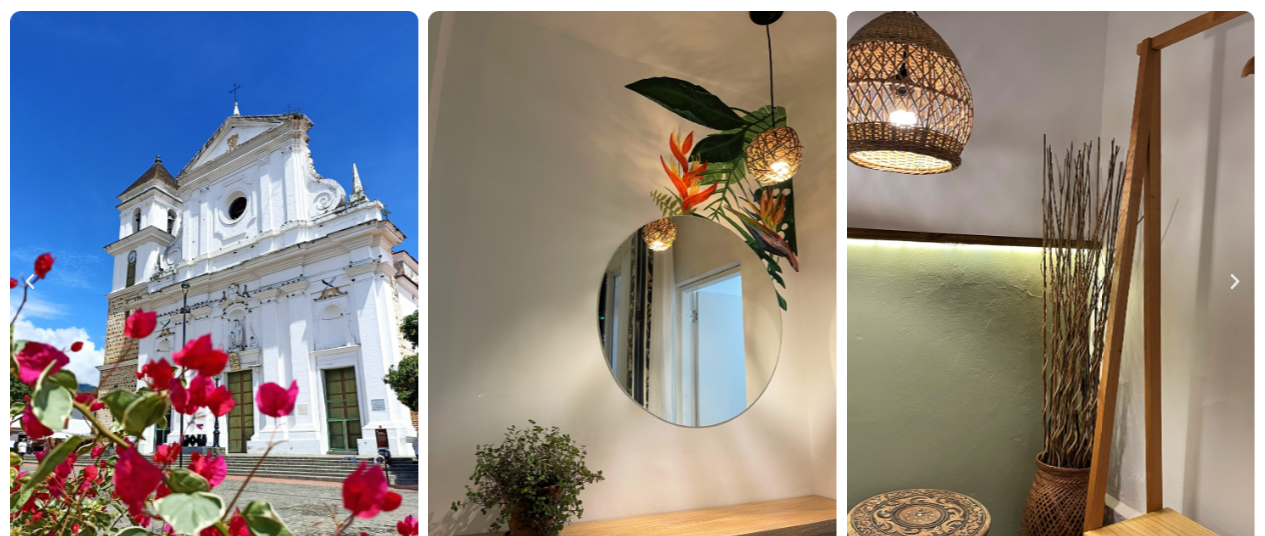 click at bounding box center (1235, 282) 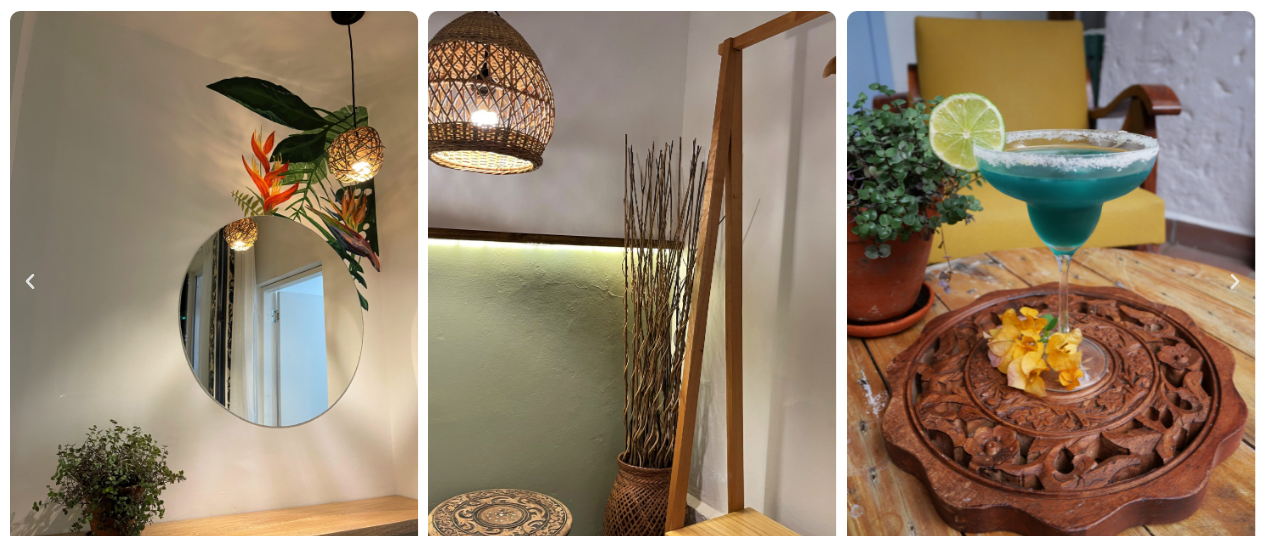 click at bounding box center (1235, 282) 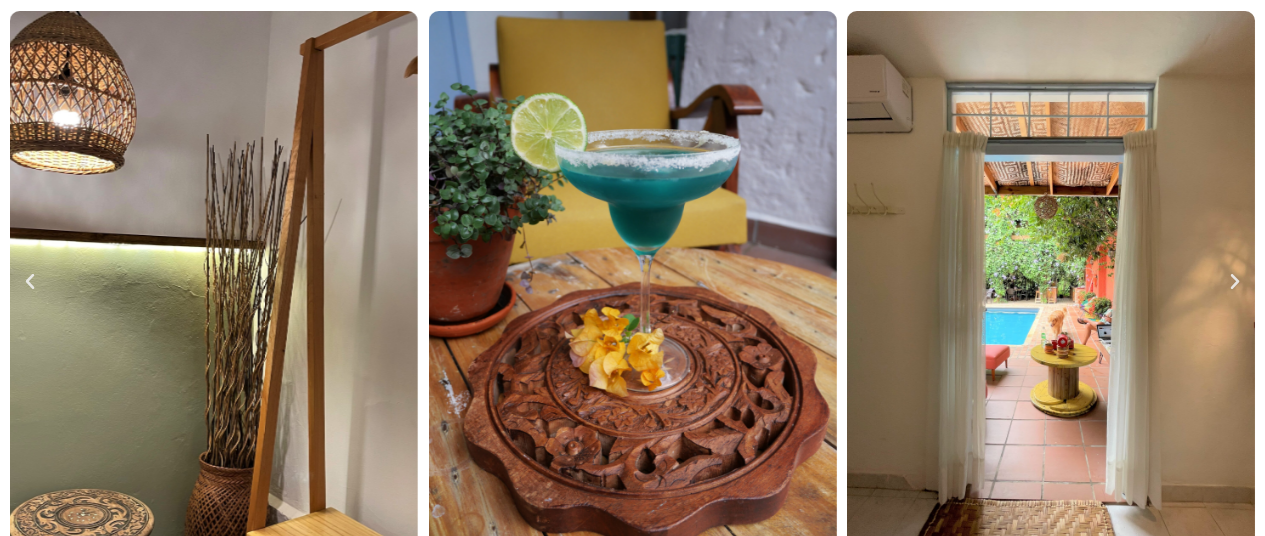 click at bounding box center [1235, 282] 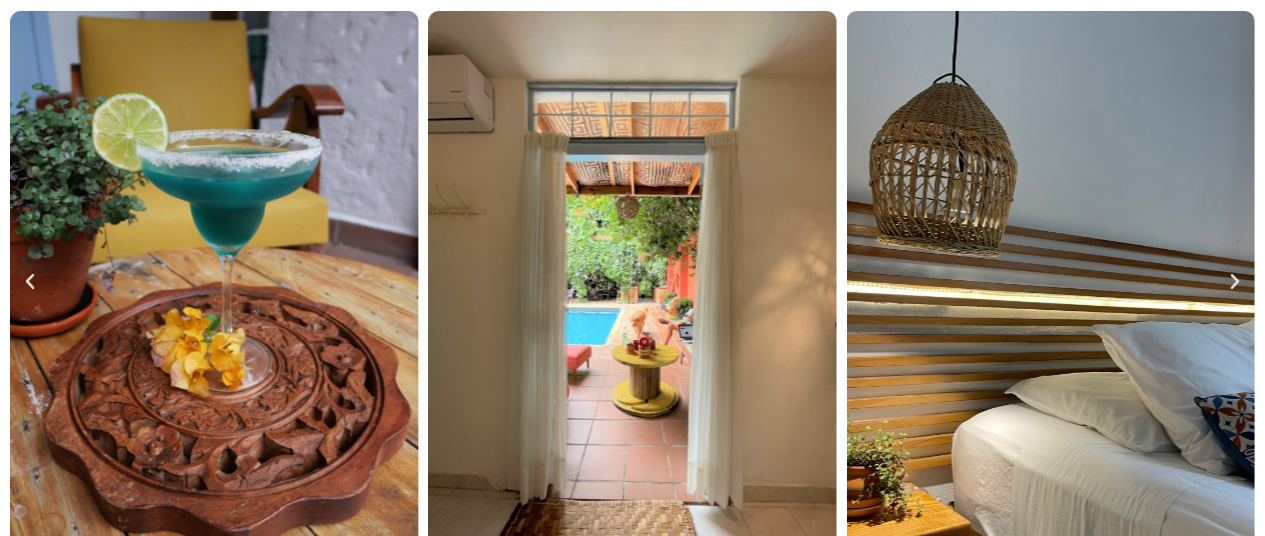 click at bounding box center [1235, 282] 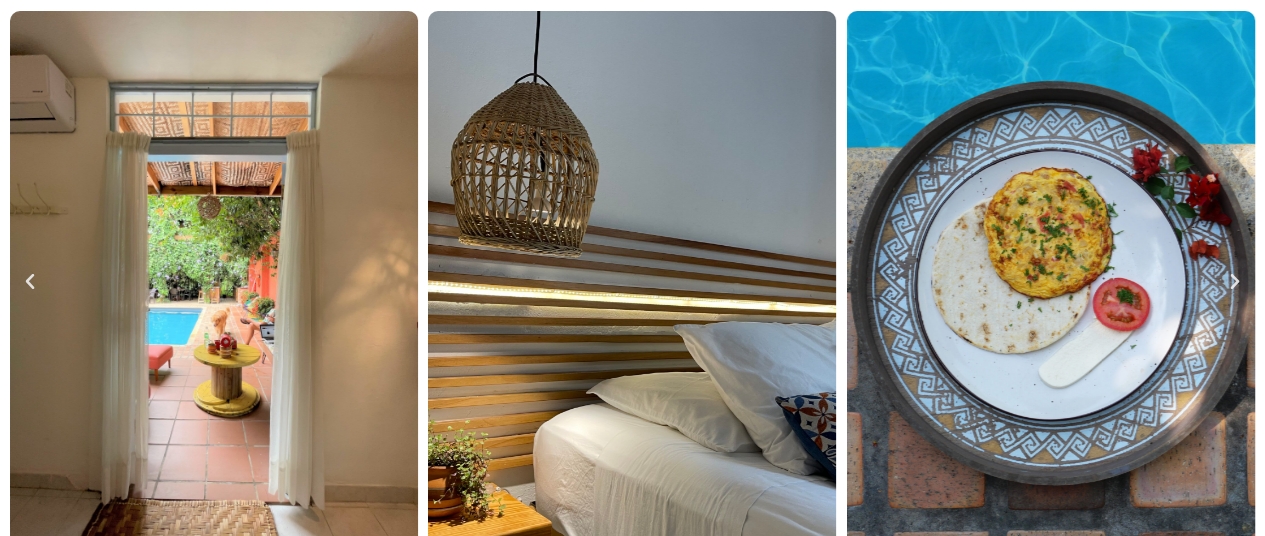 click at bounding box center [1235, 282] 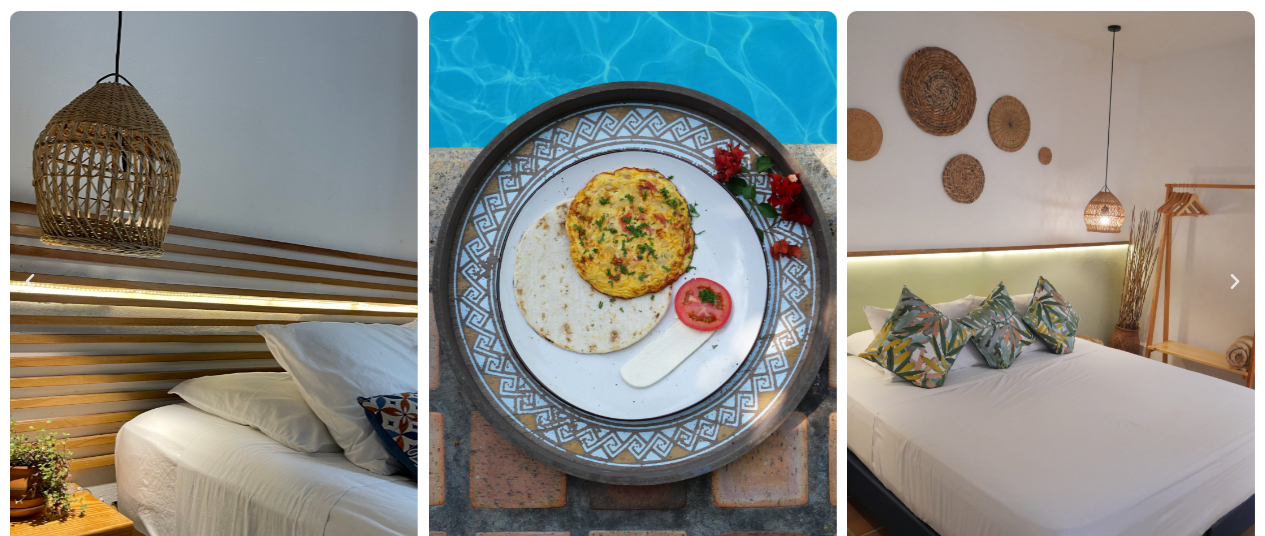 click at bounding box center (1235, 282) 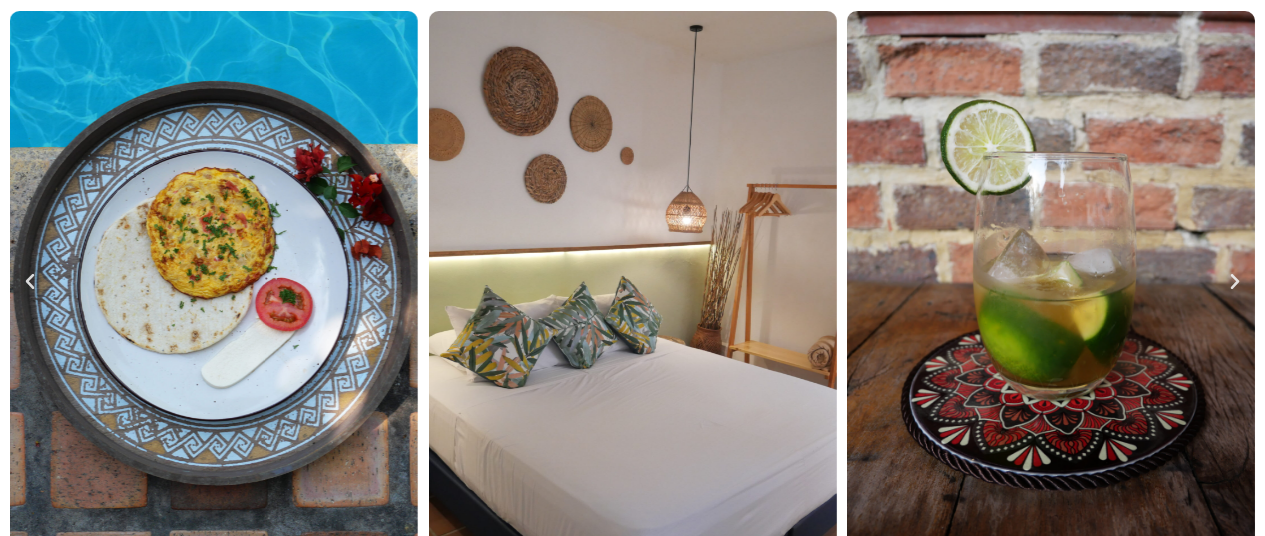 click at bounding box center [1235, 282] 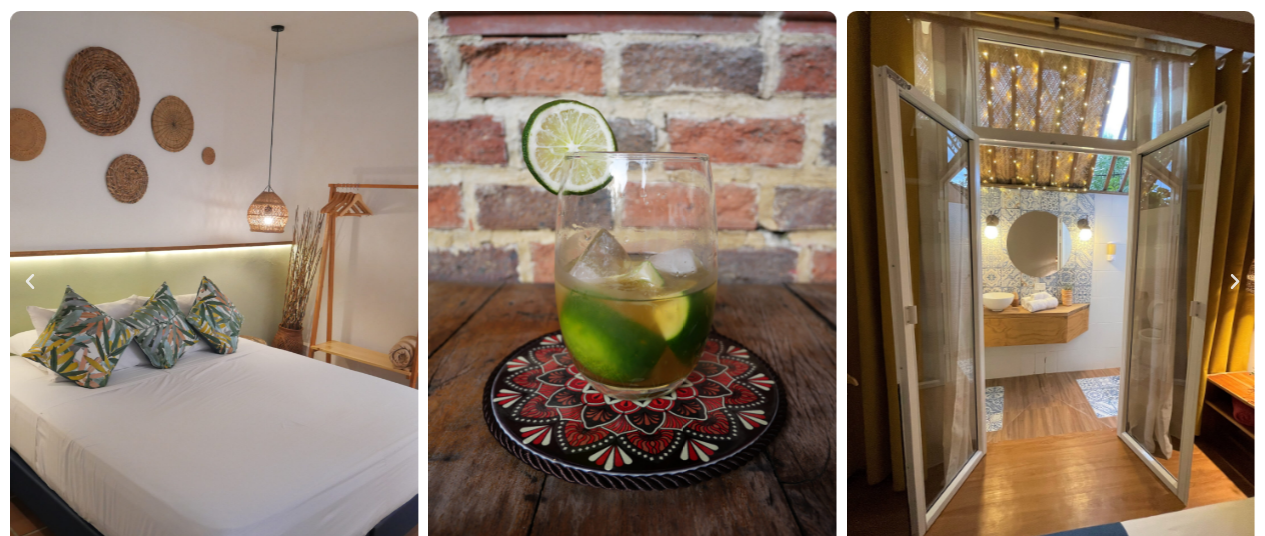 click at bounding box center [1235, 282] 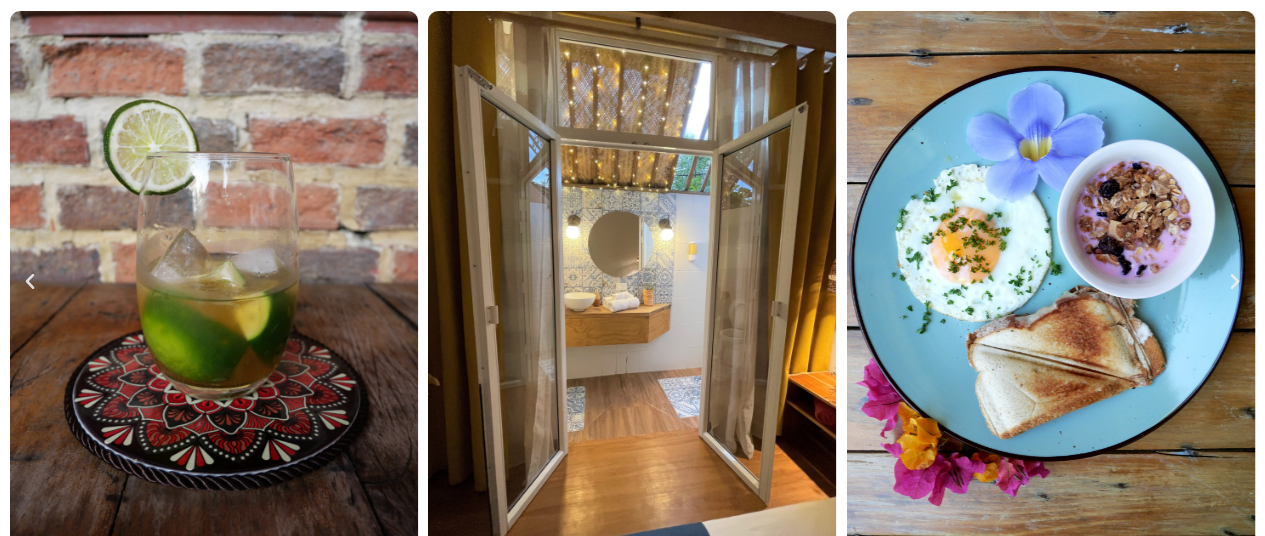 click at bounding box center [1235, 282] 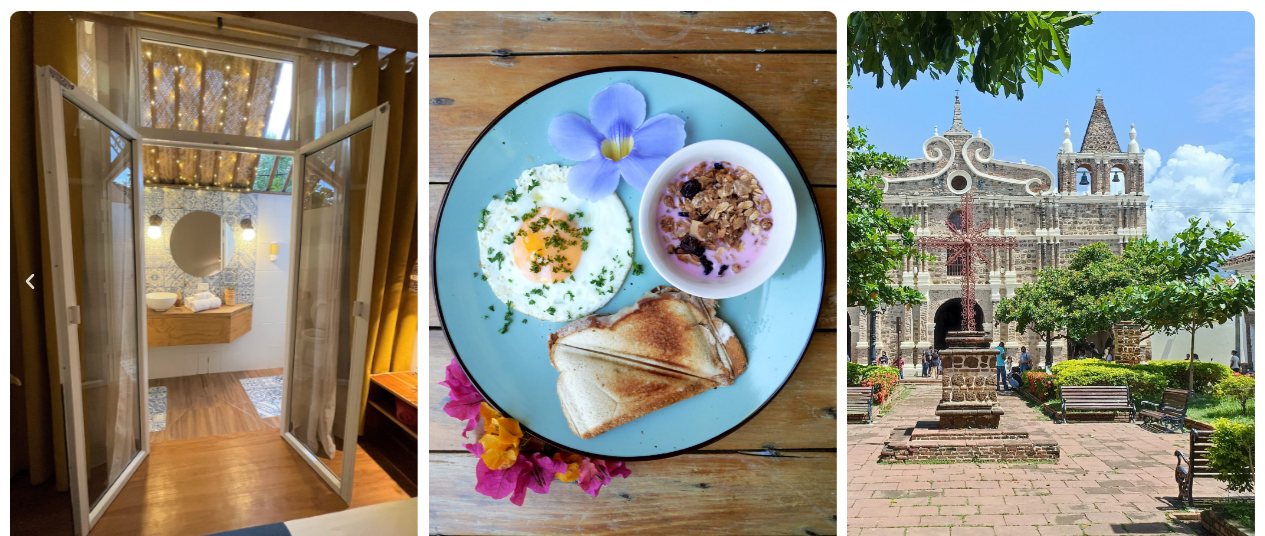 click at bounding box center (1235, 282) 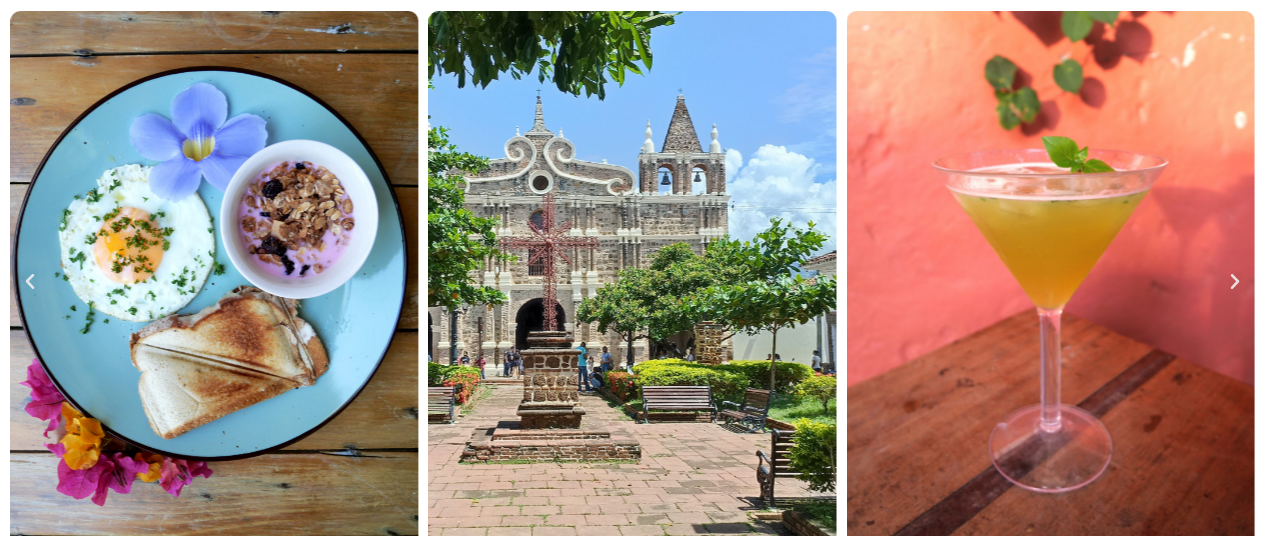 click at bounding box center (1235, 282) 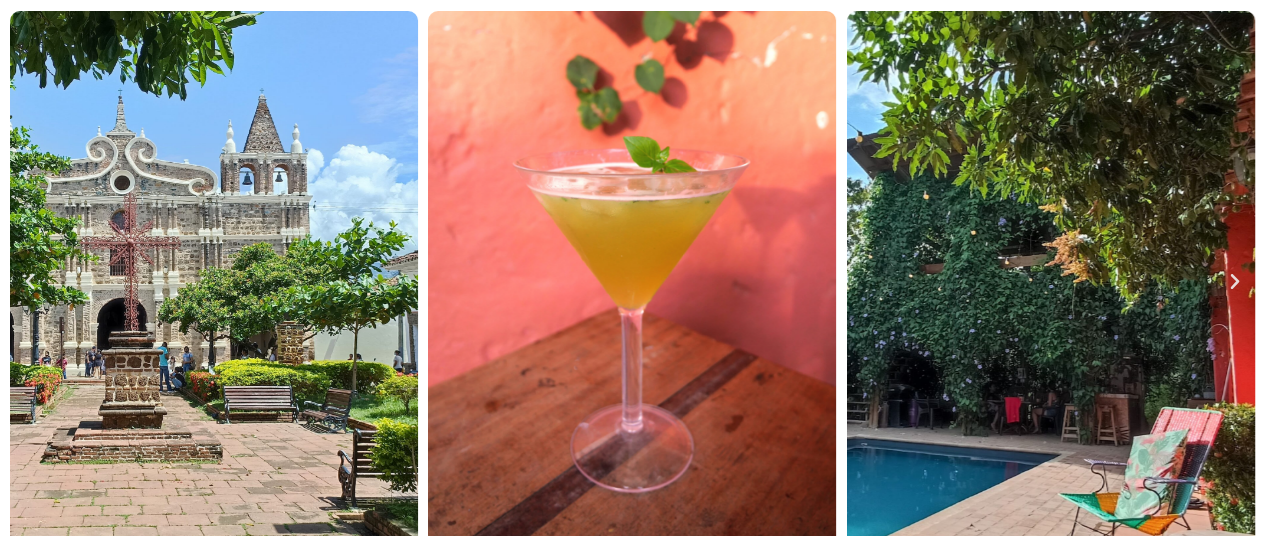 click at bounding box center (1235, 282) 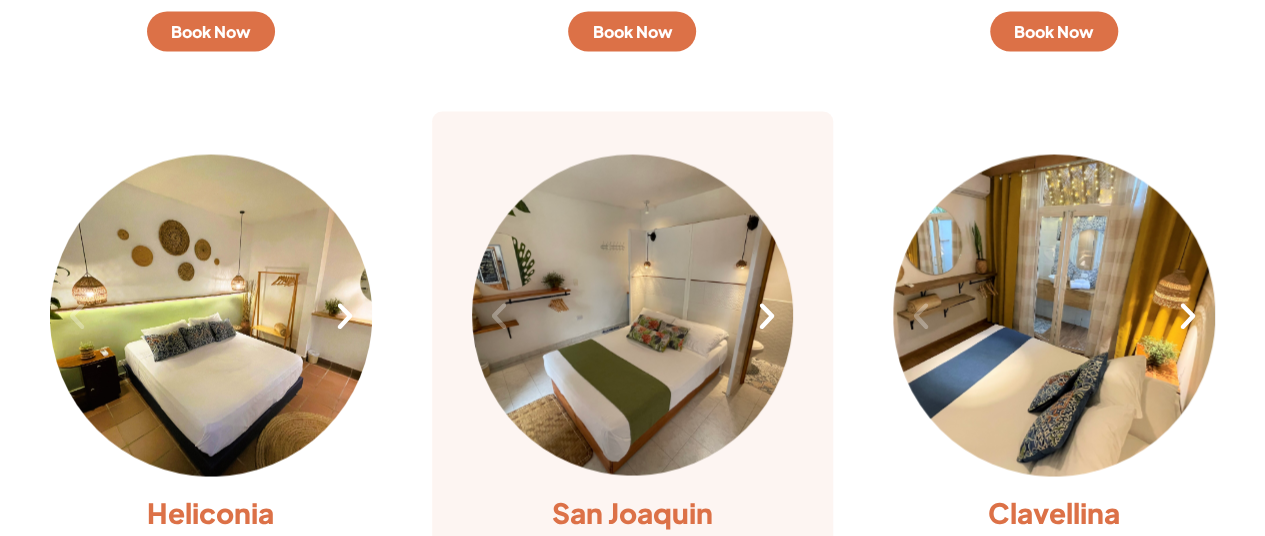 scroll, scrollTop: 2000, scrollLeft: 0, axis: vertical 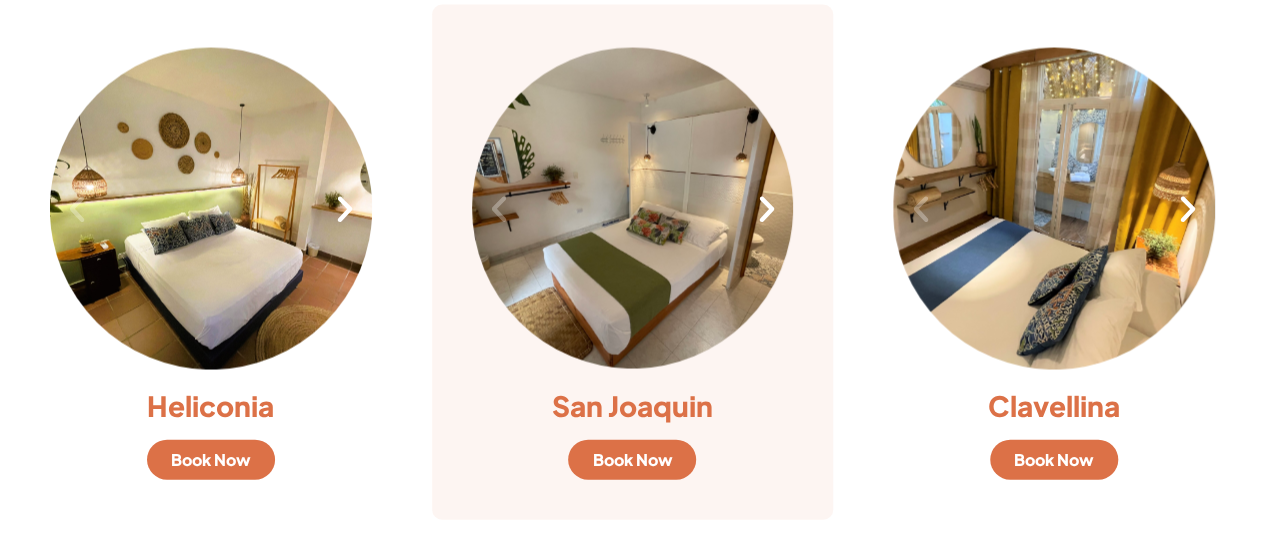 click at bounding box center (766, 209) 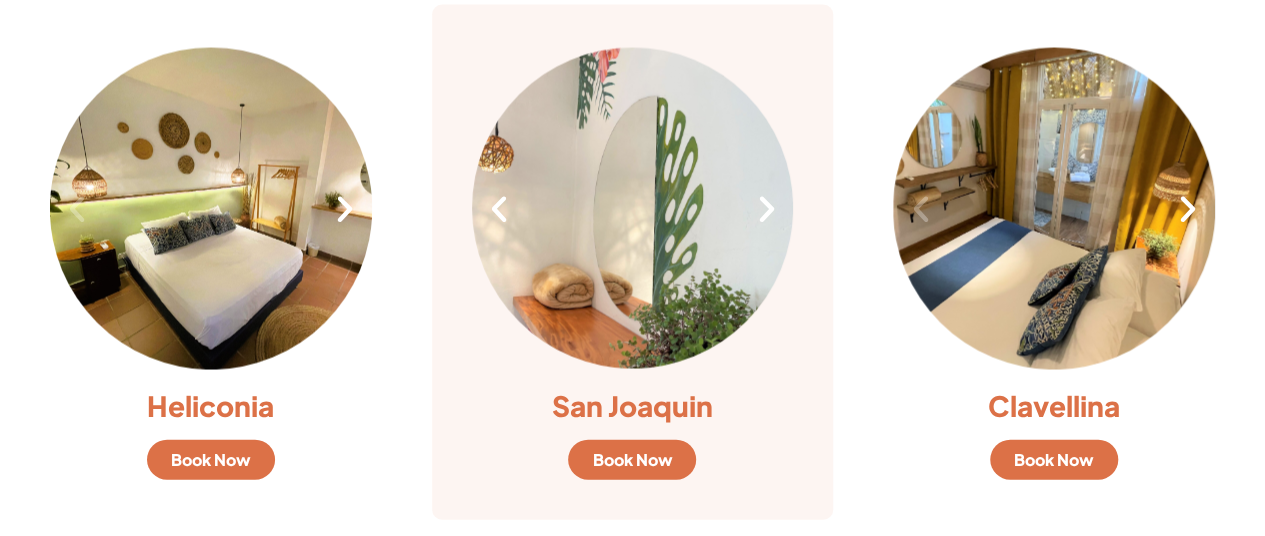 click at bounding box center [766, 209] 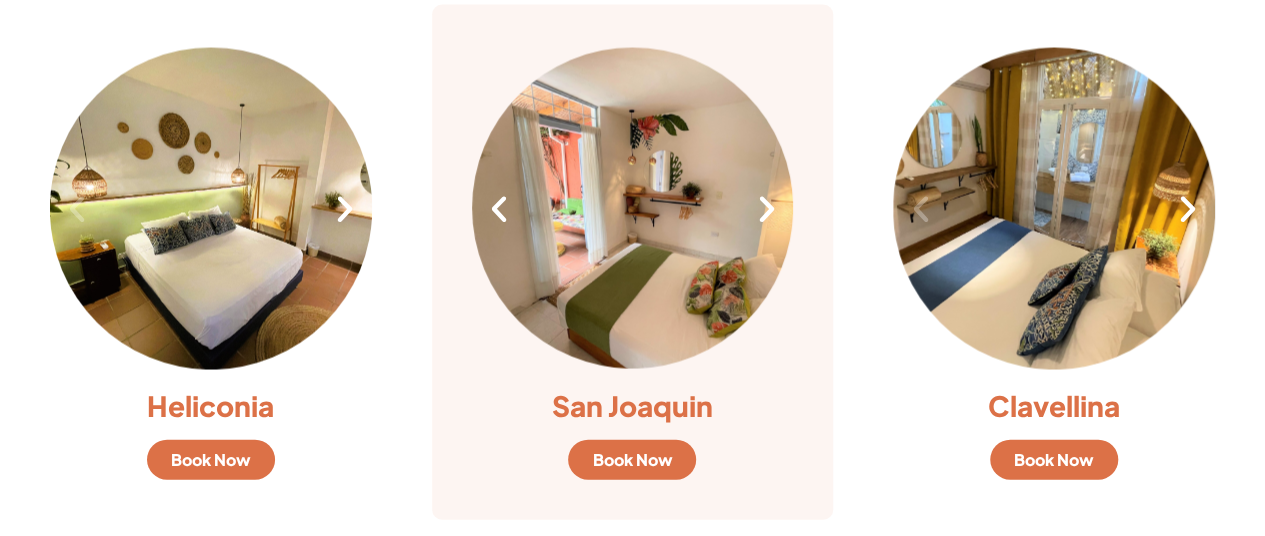 click at bounding box center [766, 209] 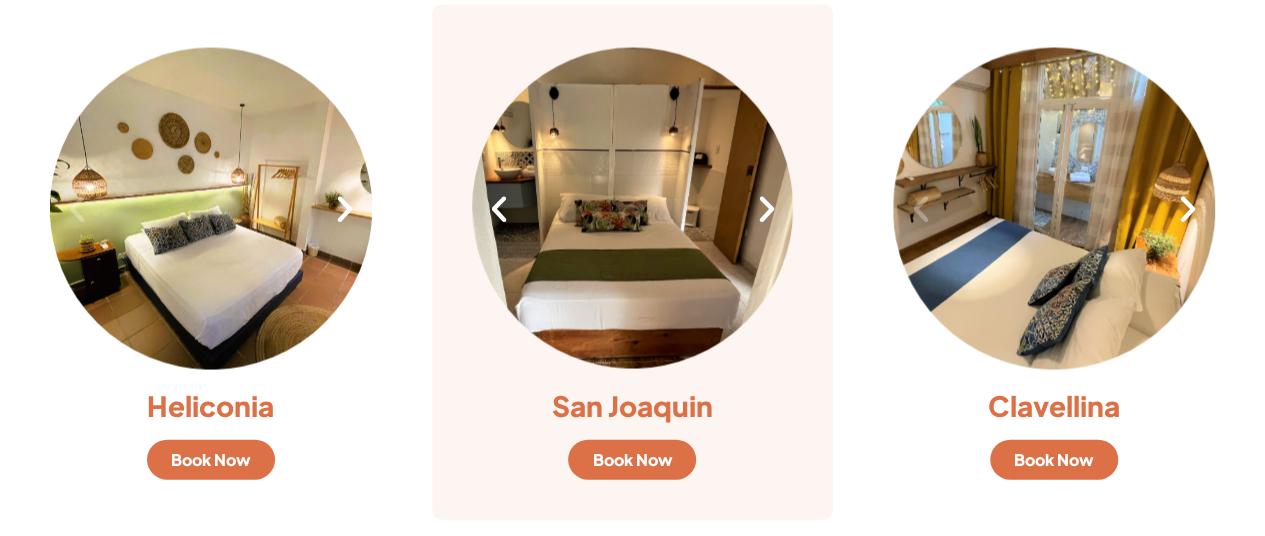 click at bounding box center (766, 209) 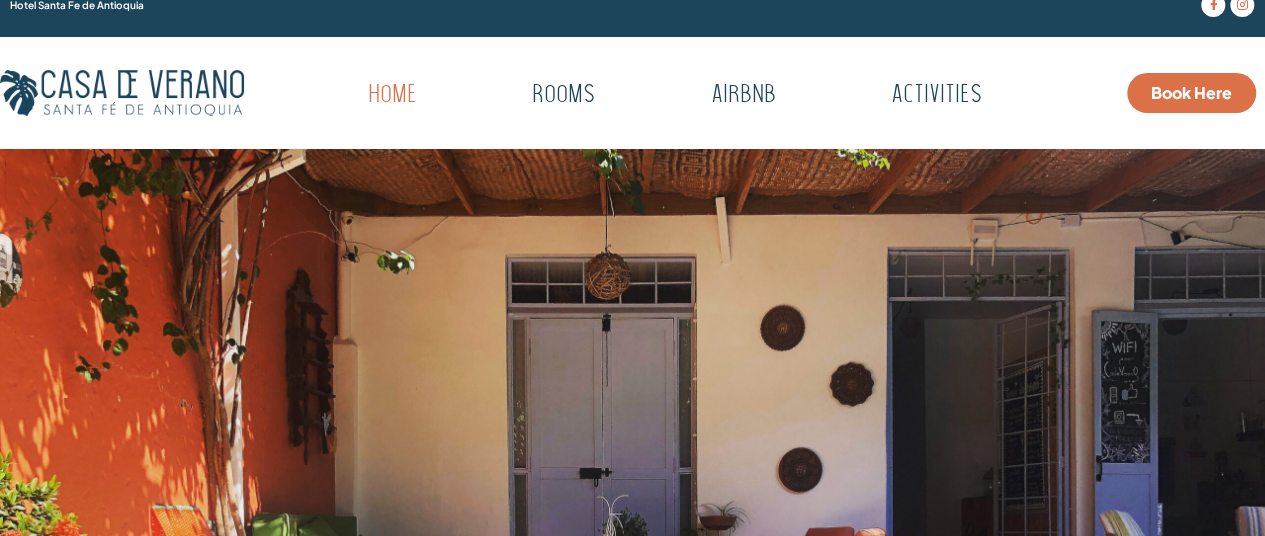 scroll, scrollTop: 0, scrollLeft: 0, axis: both 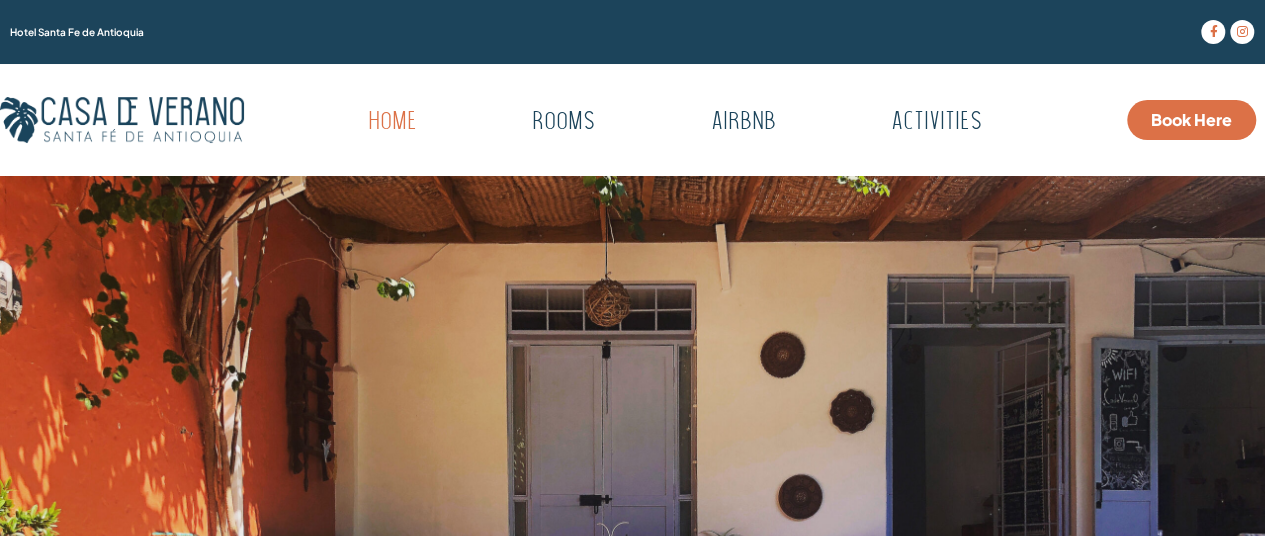 click on "Book Here" at bounding box center [1191, 120] 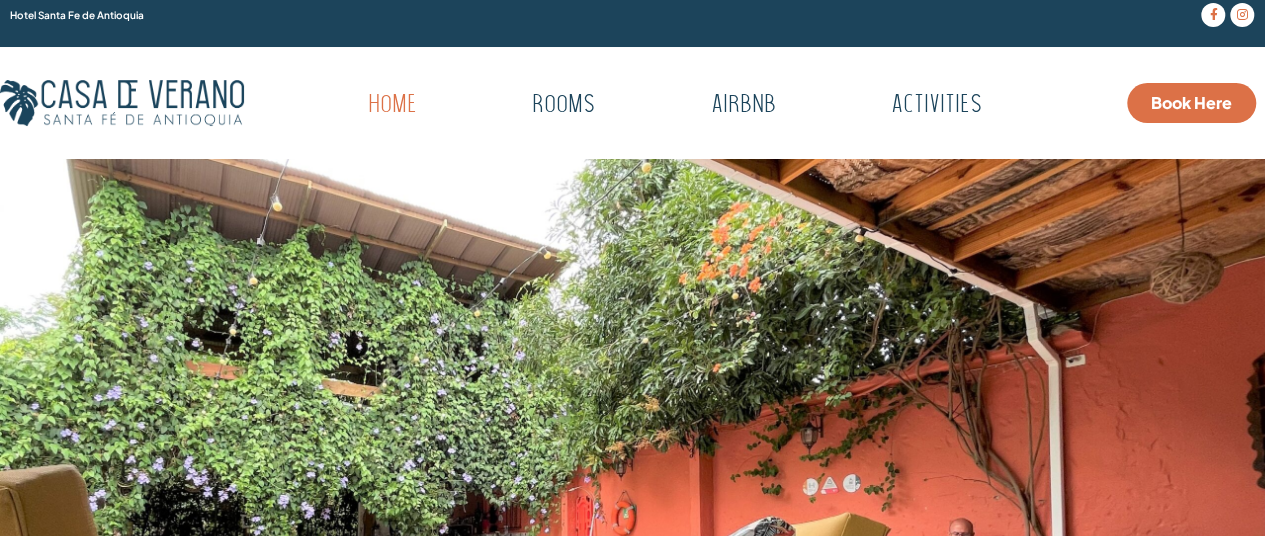 scroll, scrollTop: 0, scrollLeft: 0, axis: both 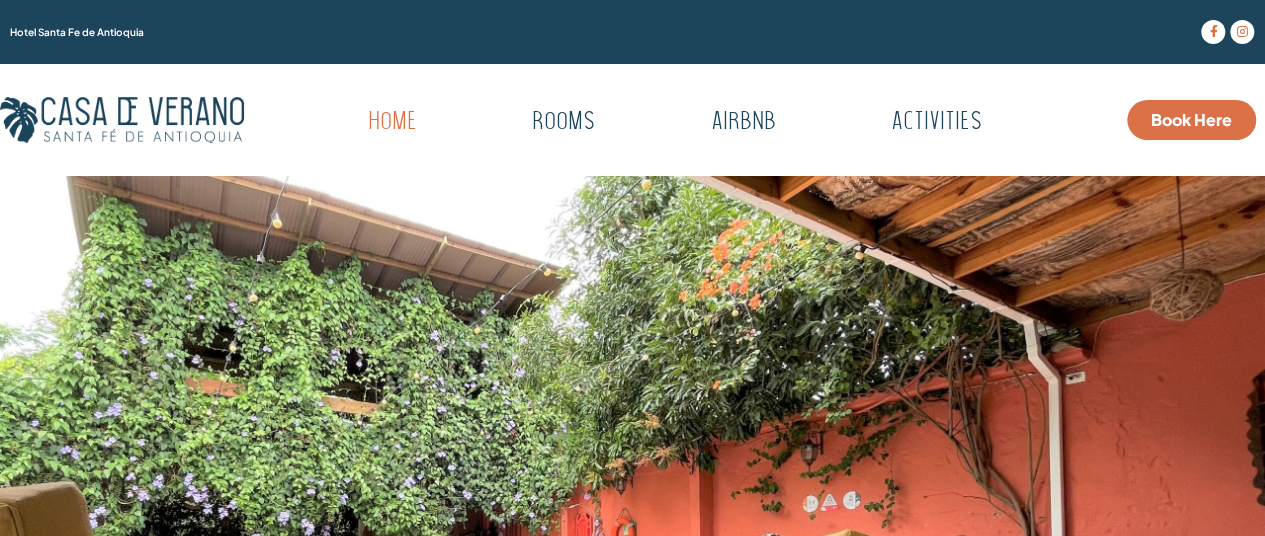 click on "Book Here" at bounding box center (1191, 120) 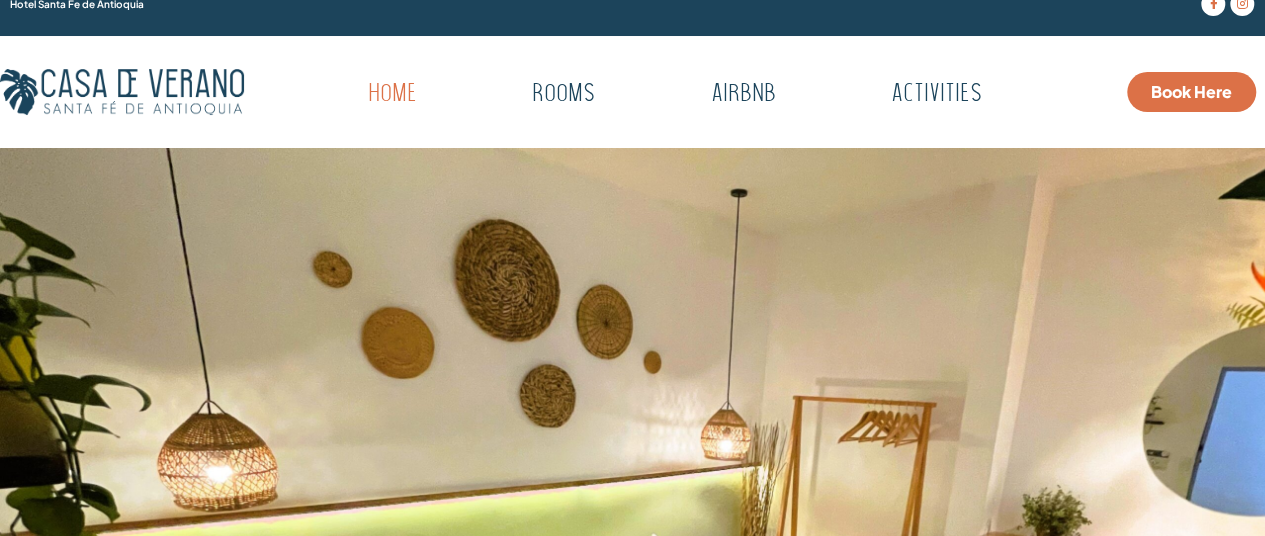 scroll, scrollTop: 0, scrollLeft: 0, axis: both 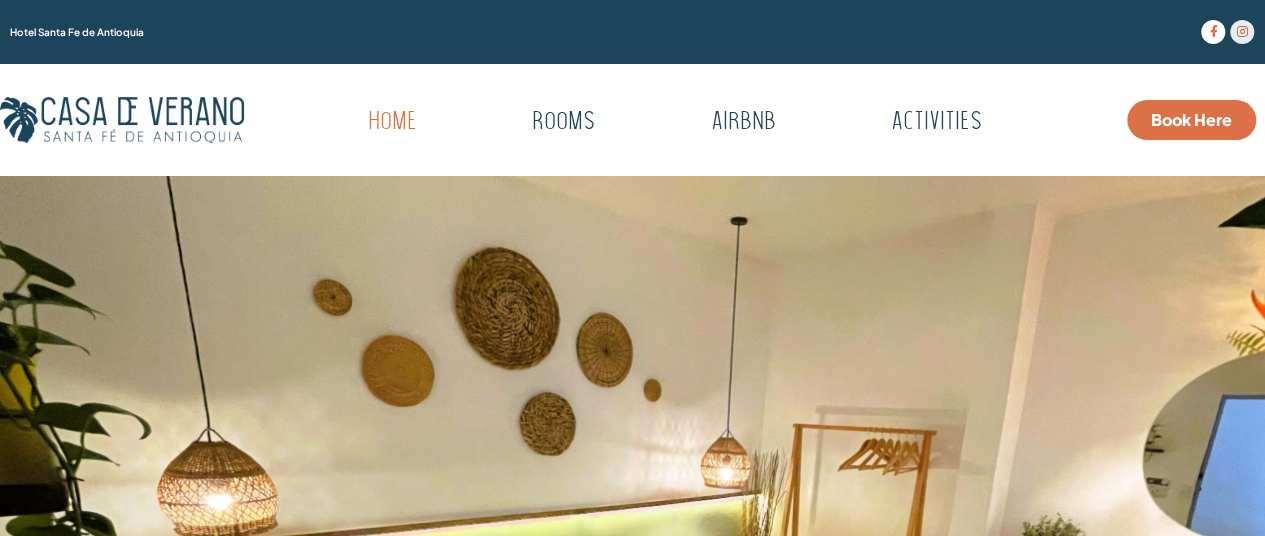 click at bounding box center [1242, 32] 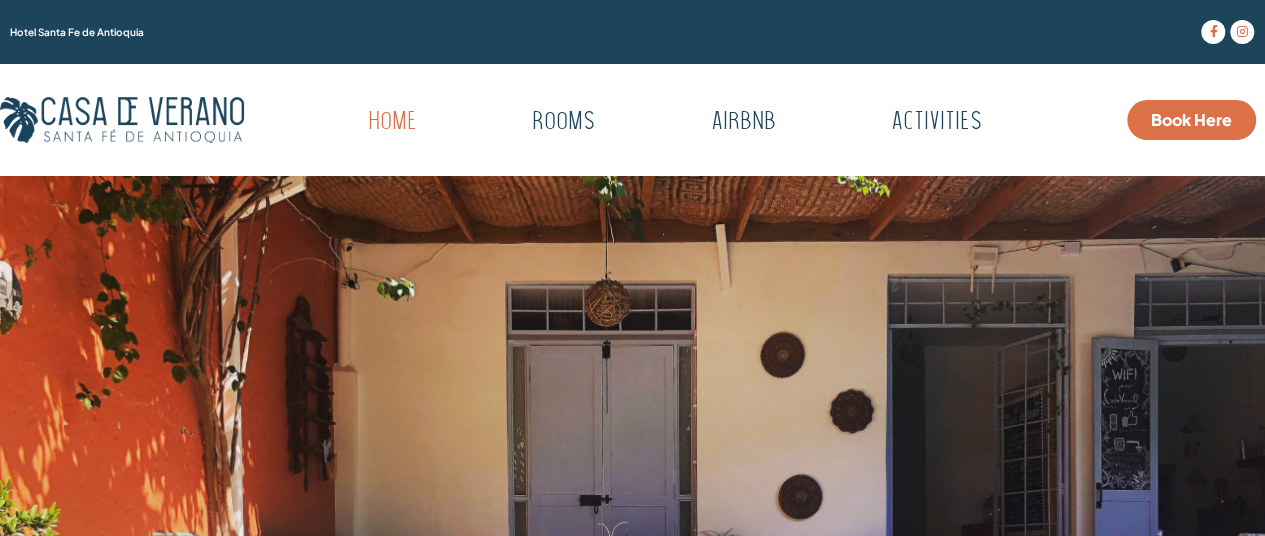 click at bounding box center [632, 572] 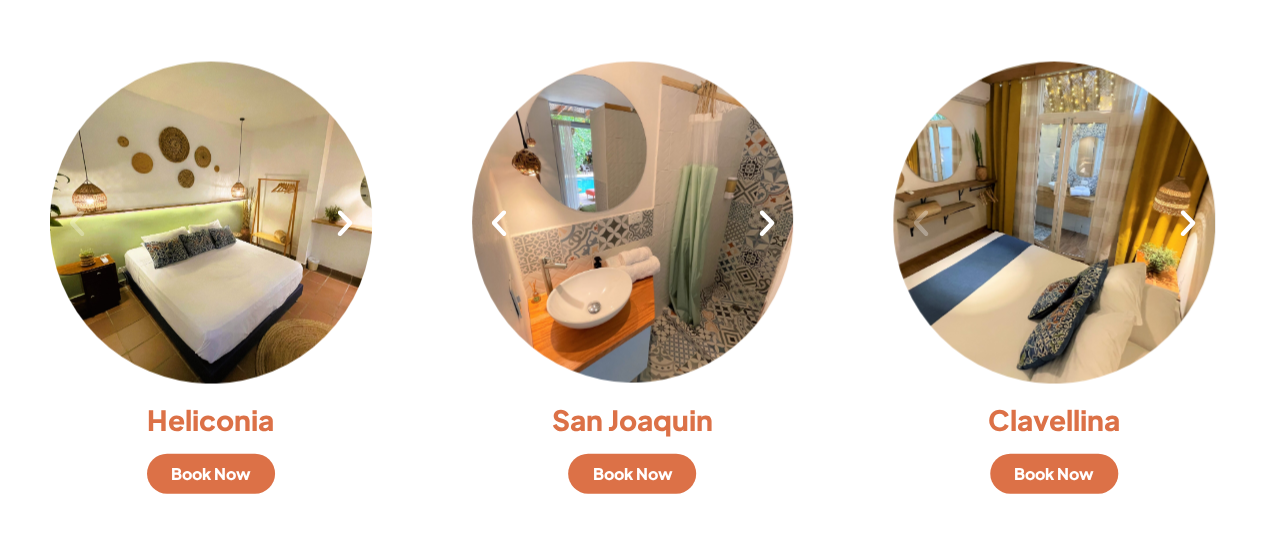 scroll, scrollTop: 2100, scrollLeft: 0, axis: vertical 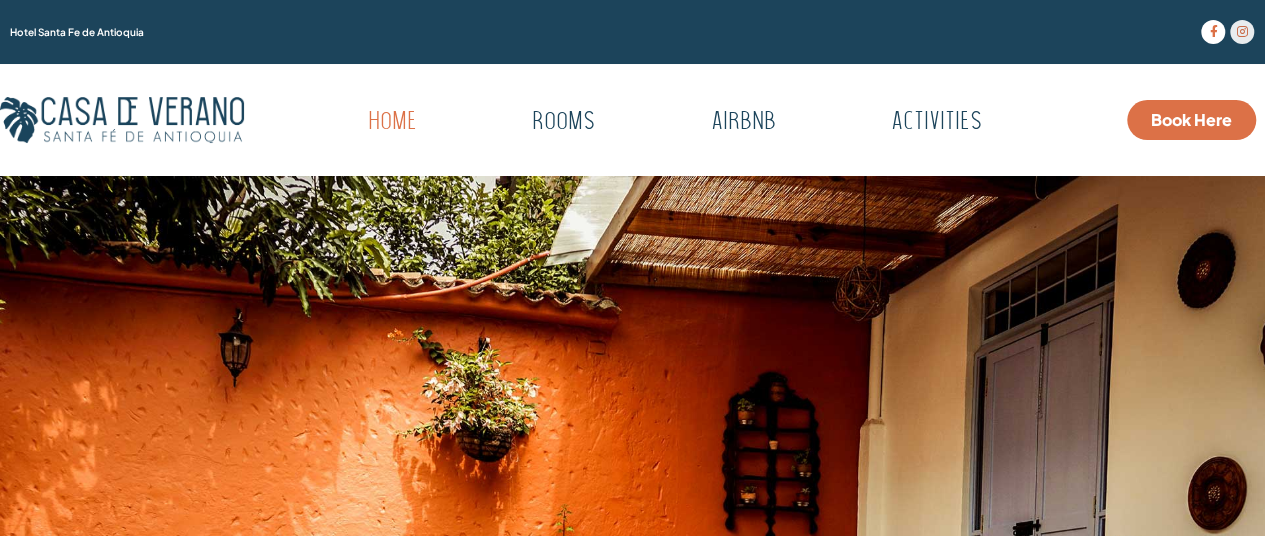click at bounding box center (1242, 32) 